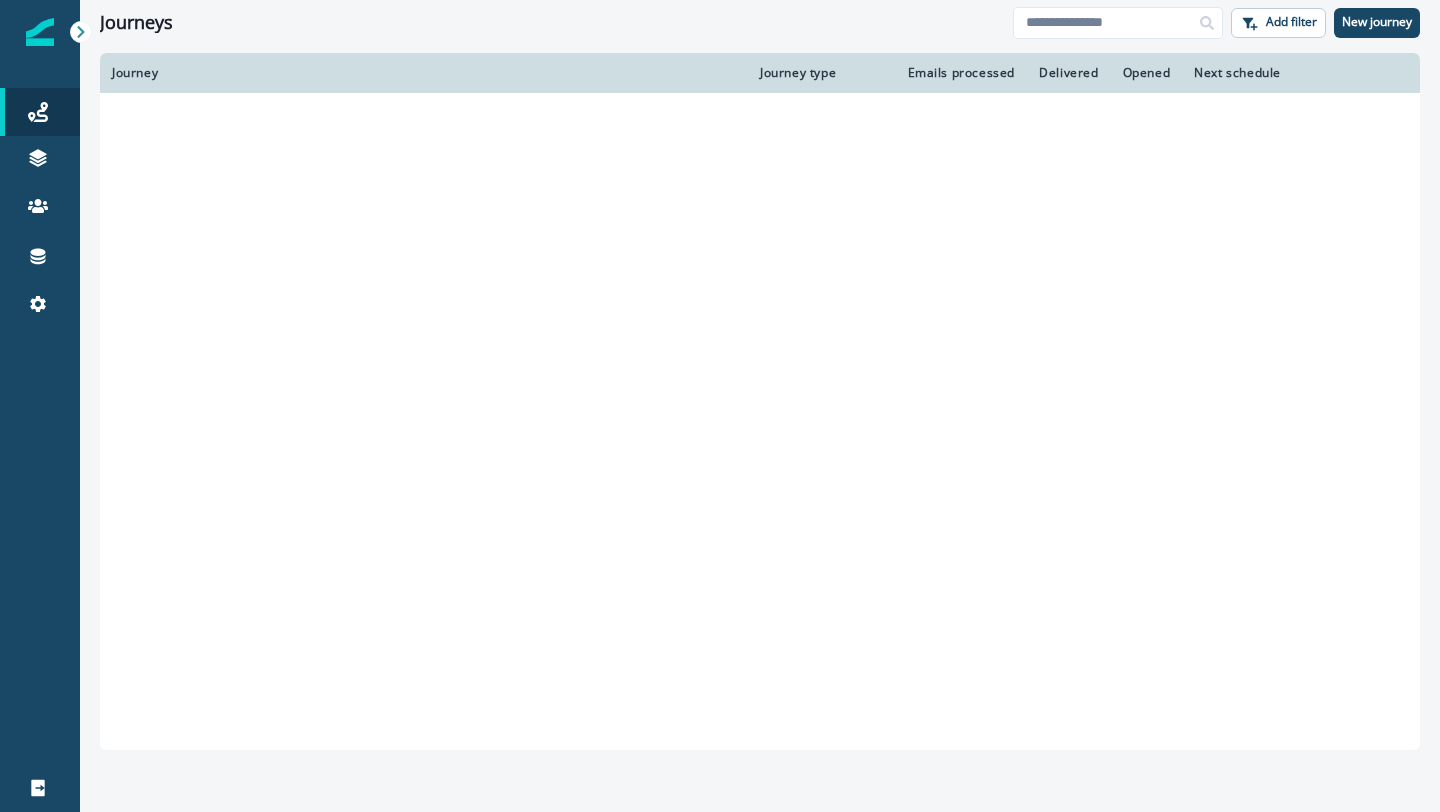 scroll, scrollTop: 0, scrollLeft: 0, axis: both 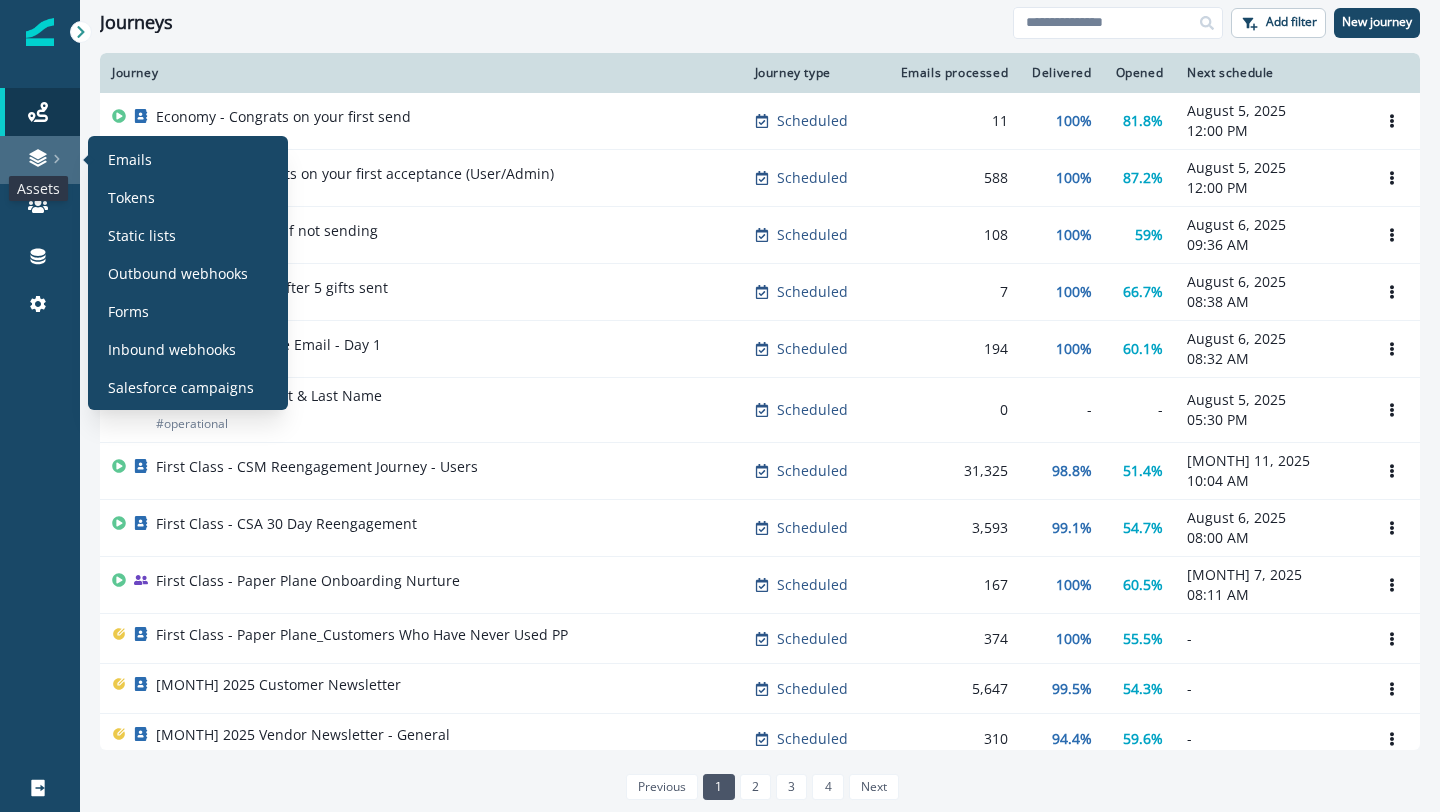 click 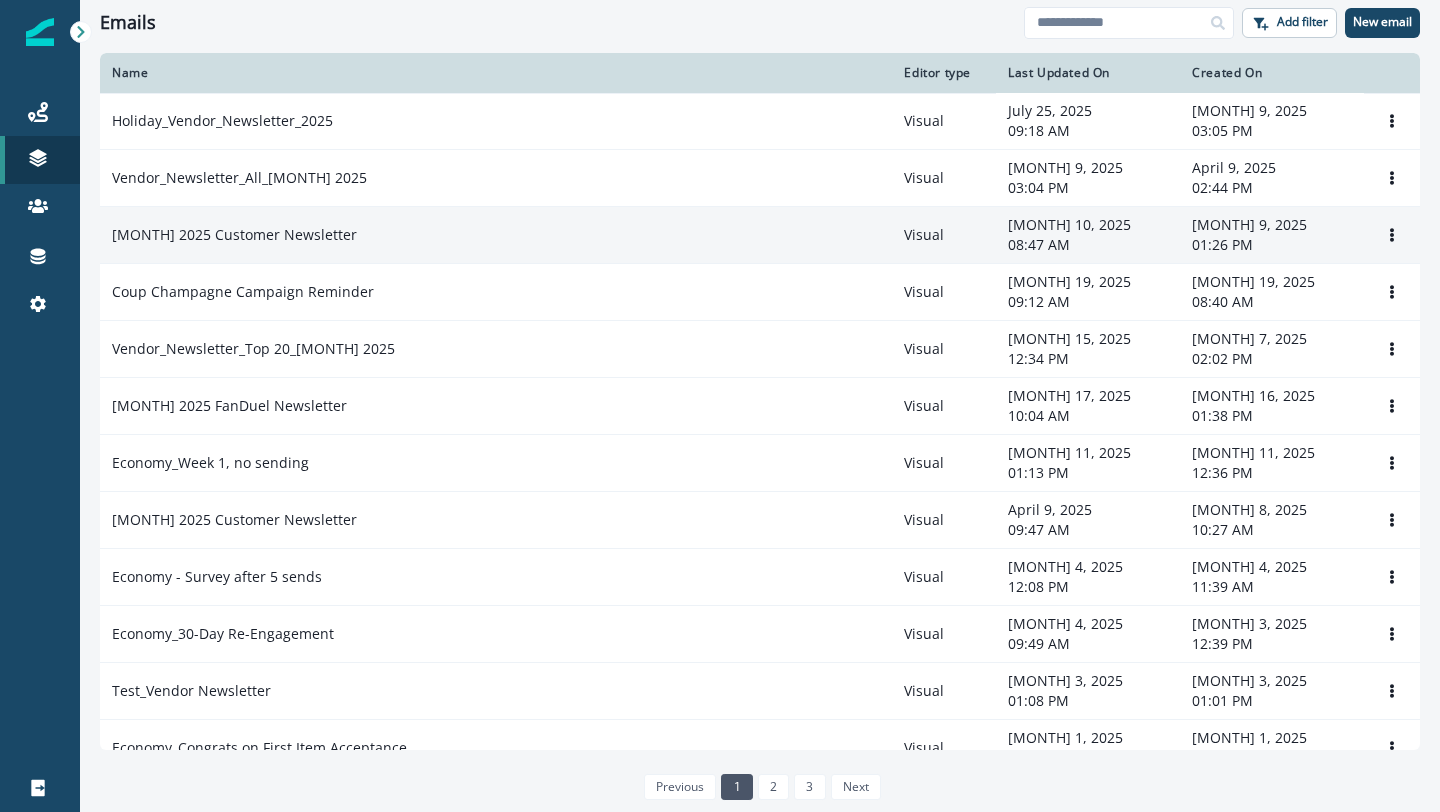 click on "[MONTH] 2025 Customer Newsletter" at bounding box center (234, 235) 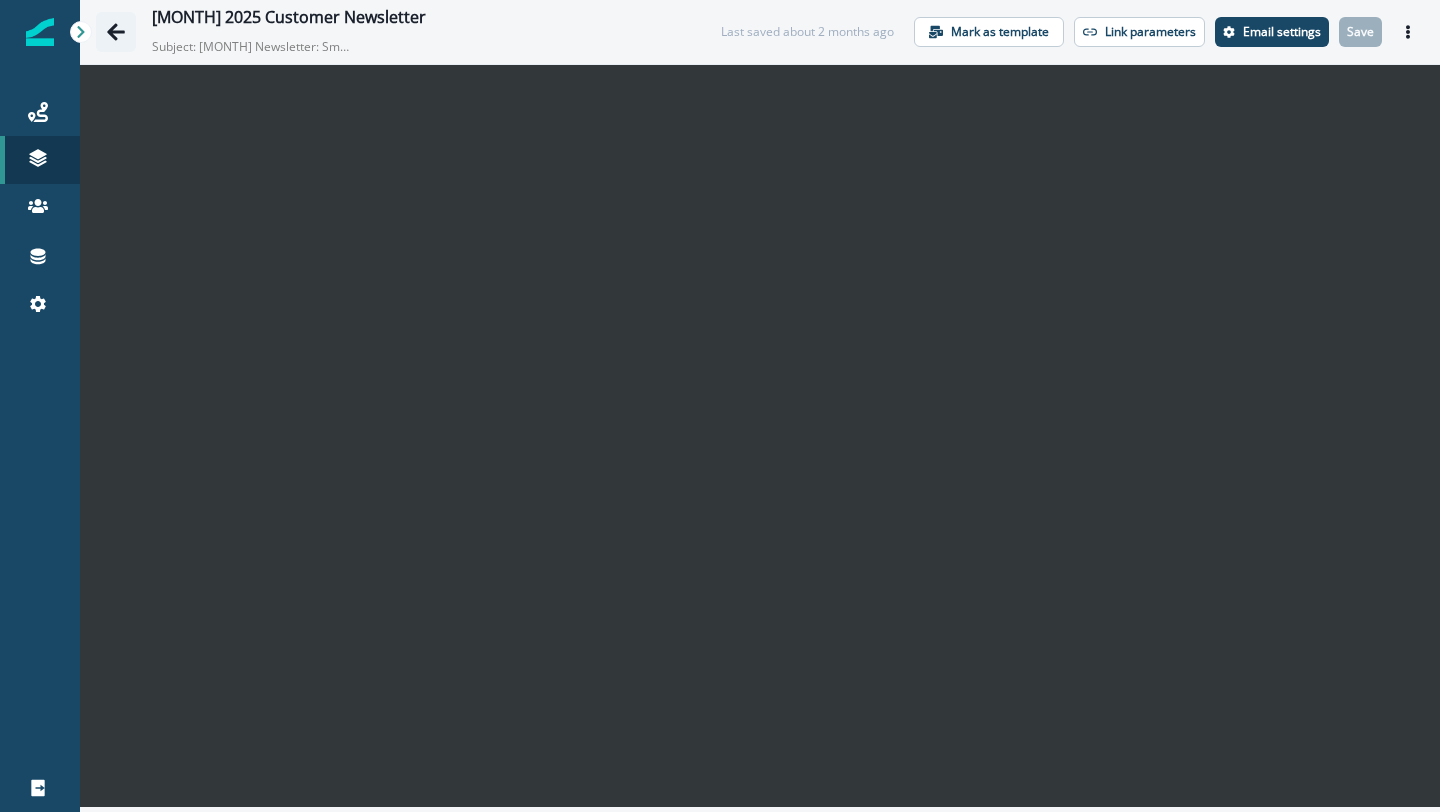 click 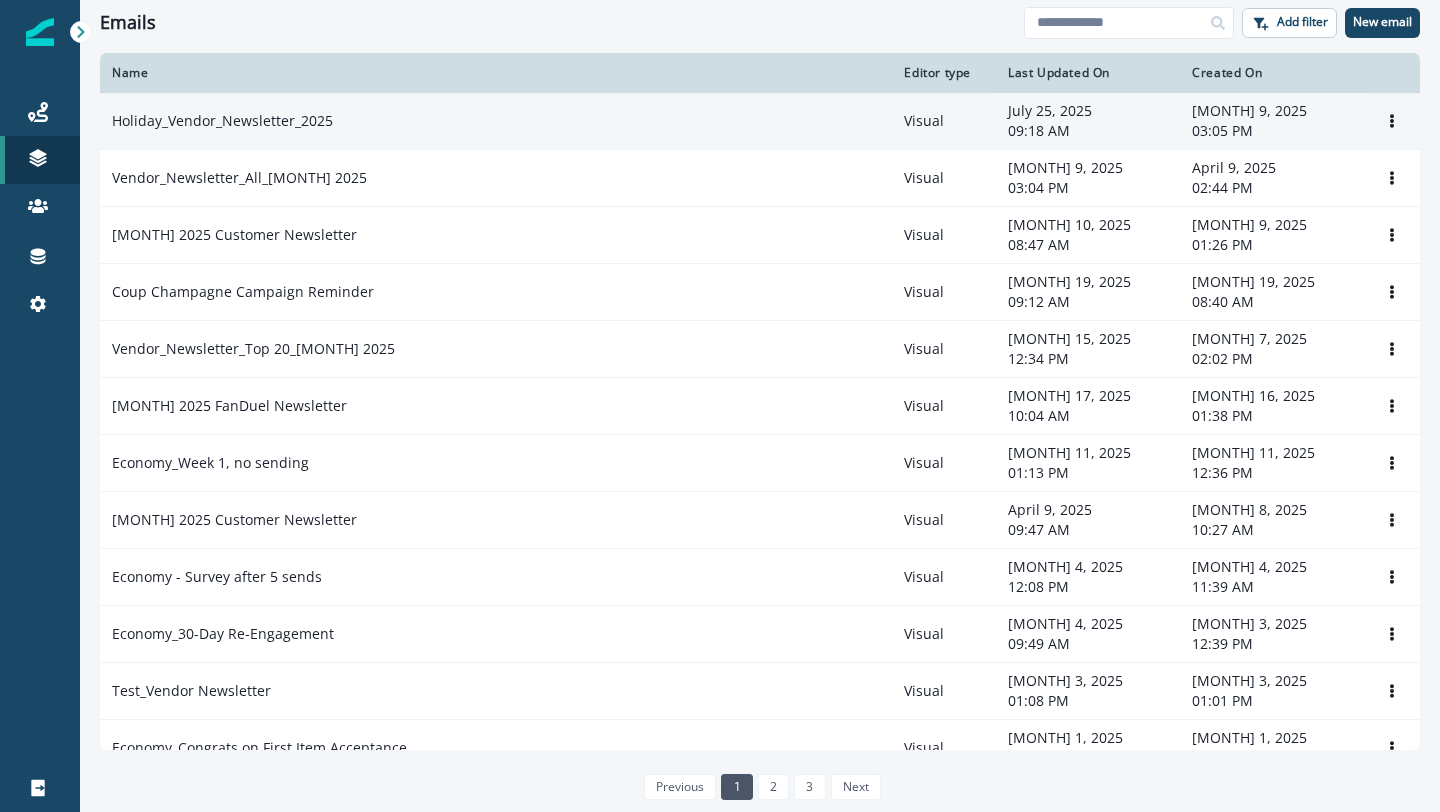 click on "Holiday_Vendor_Newsletter_2025" at bounding box center (222, 121) 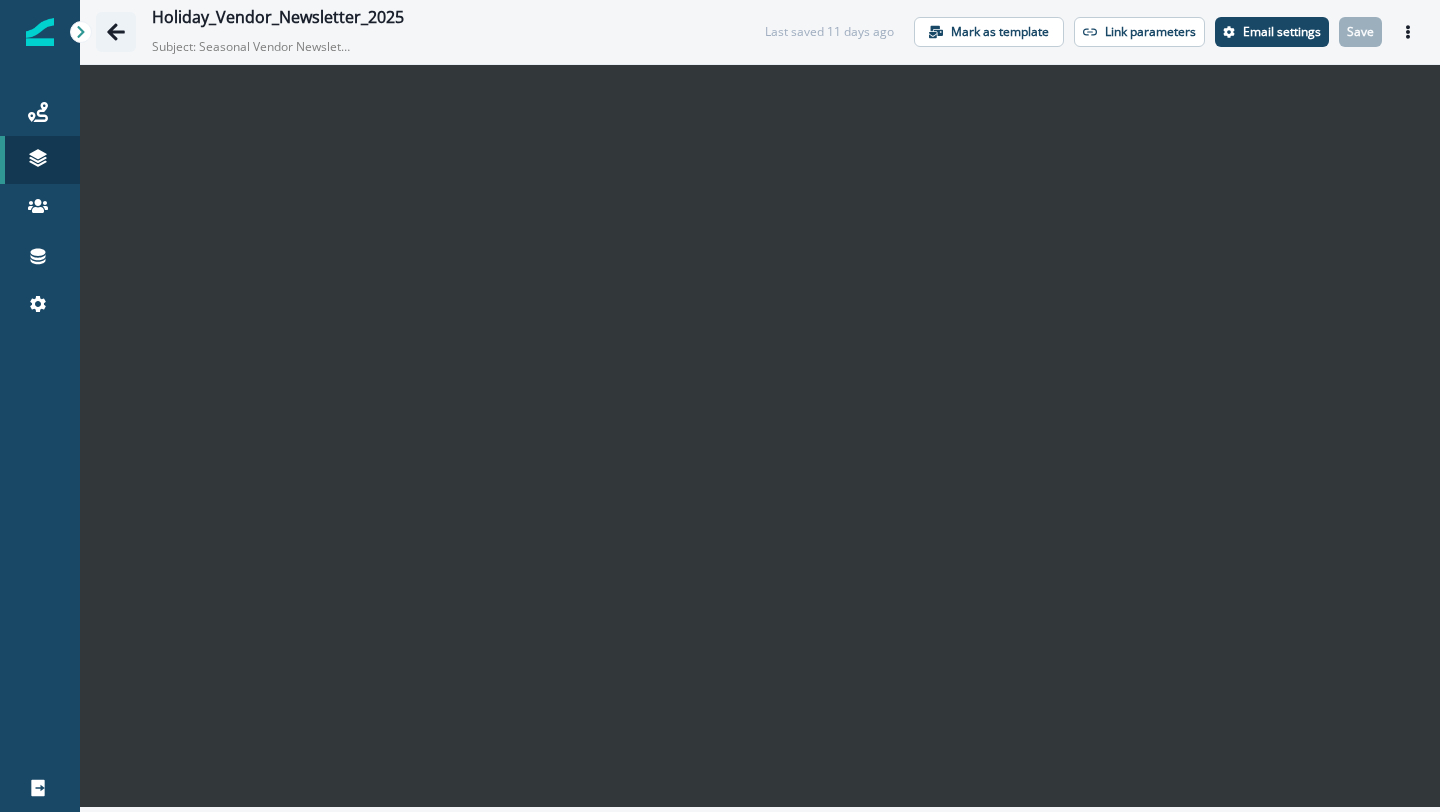 click 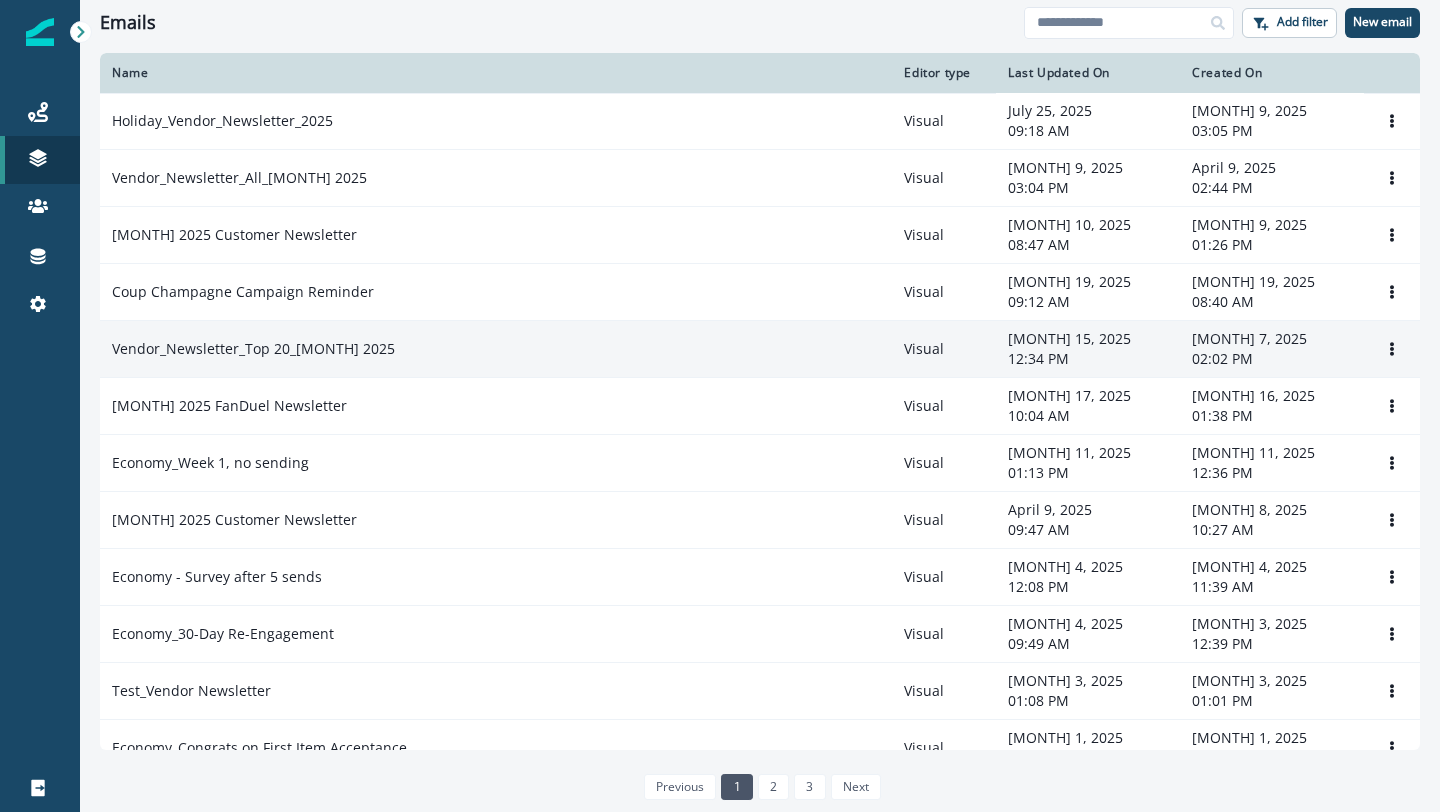 click on "Vendor_Newsletter_Top 20_[MONTH] 2025" at bounding box center [253, 349] 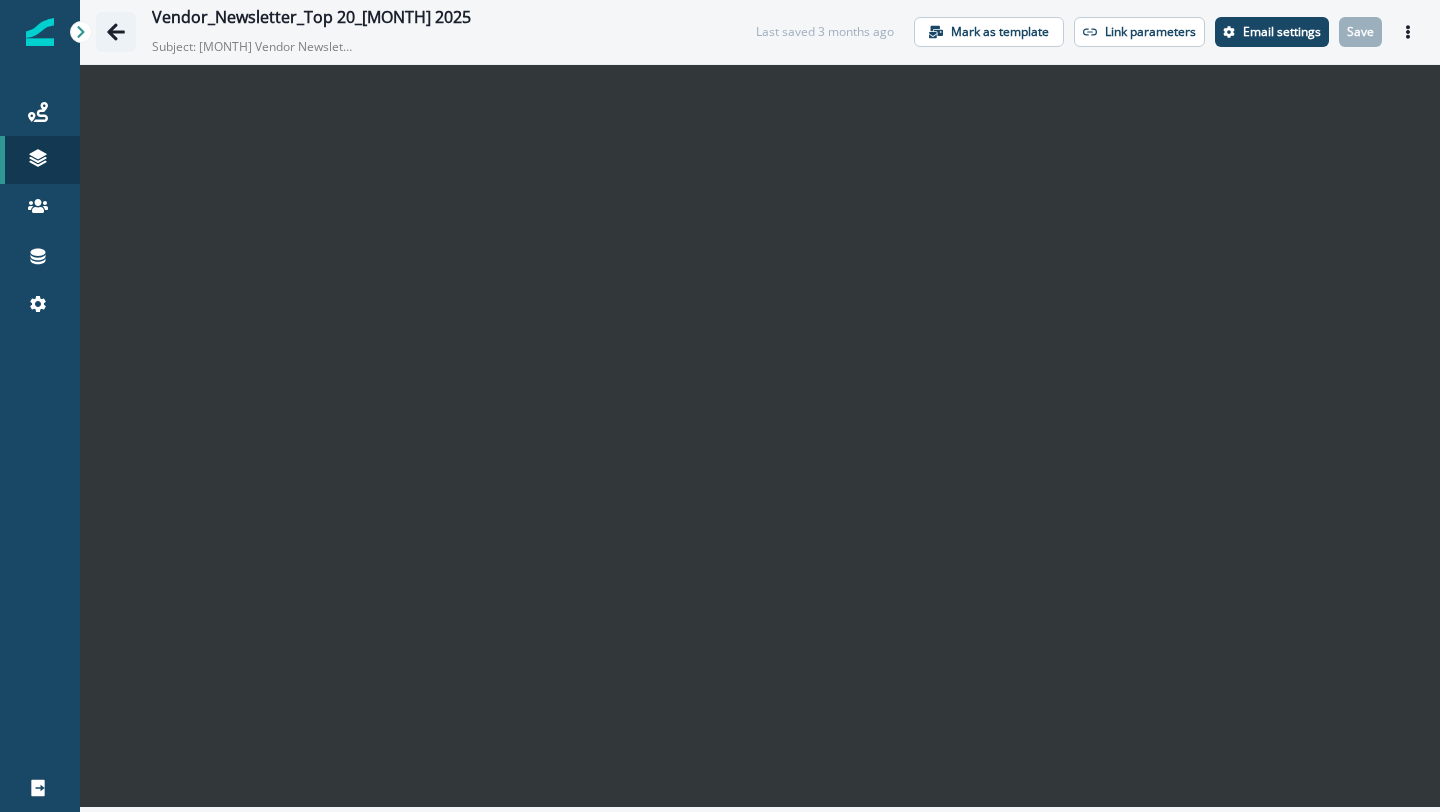 click 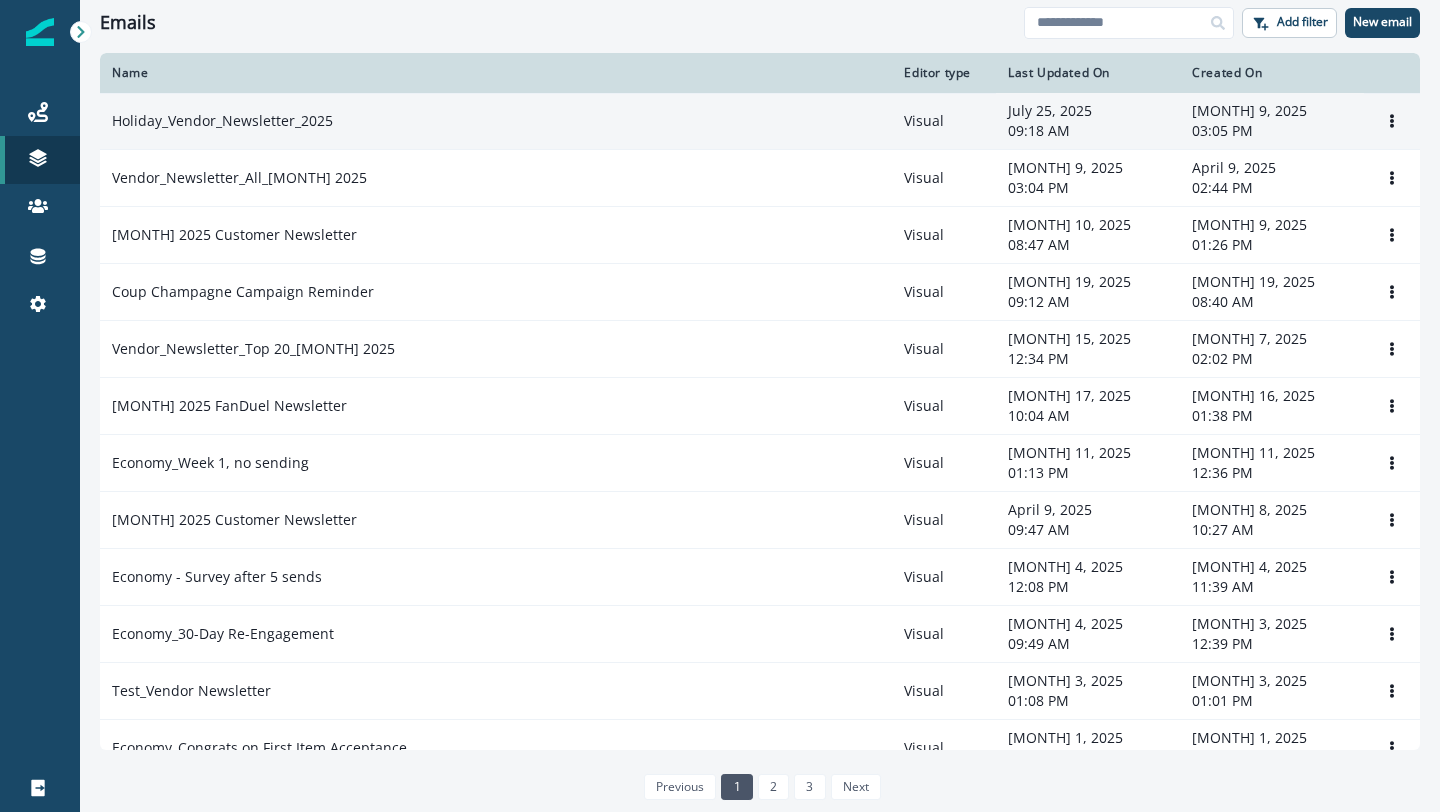 click on "Holiday_Vendor_Newsletter_2025" at bounding box center (222, 121) 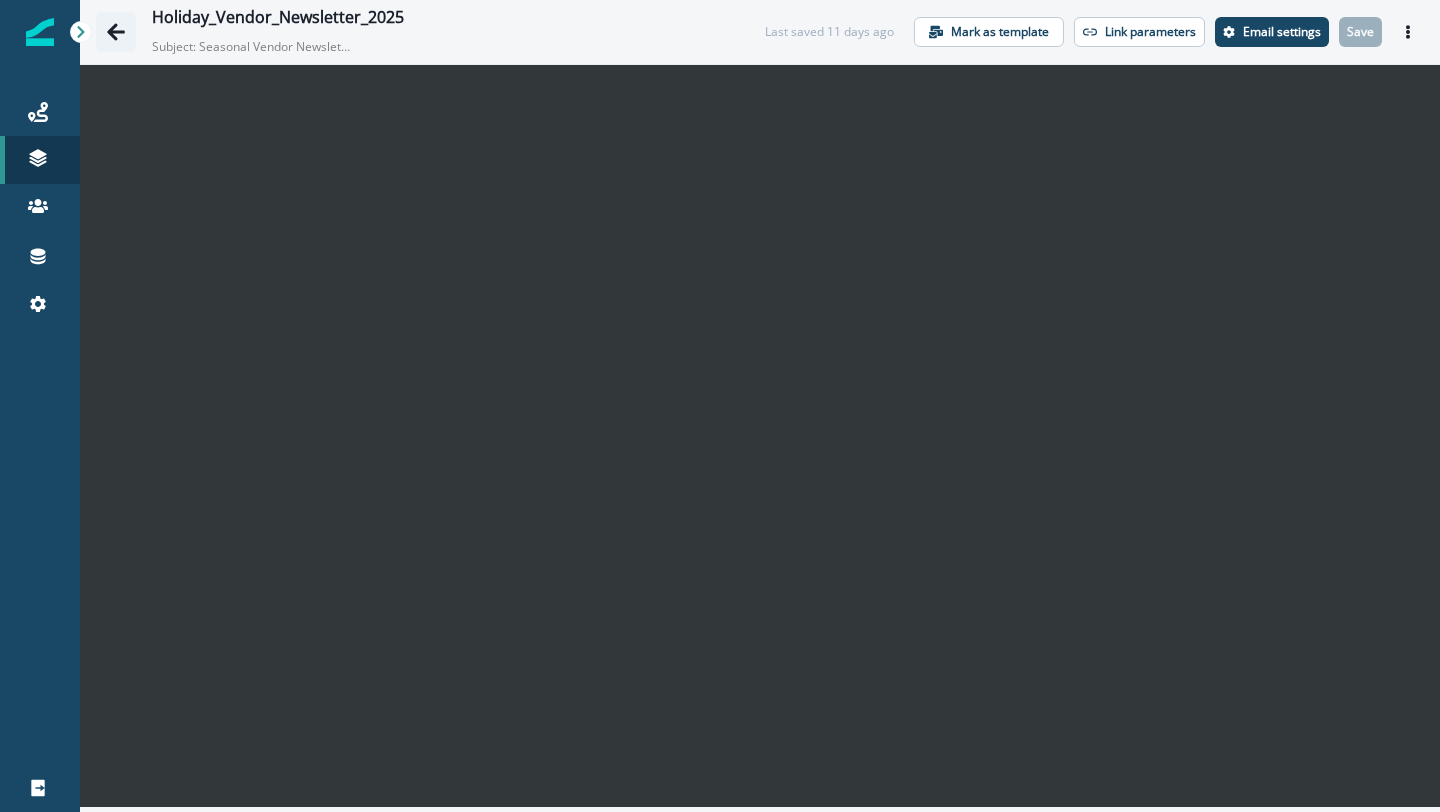 click 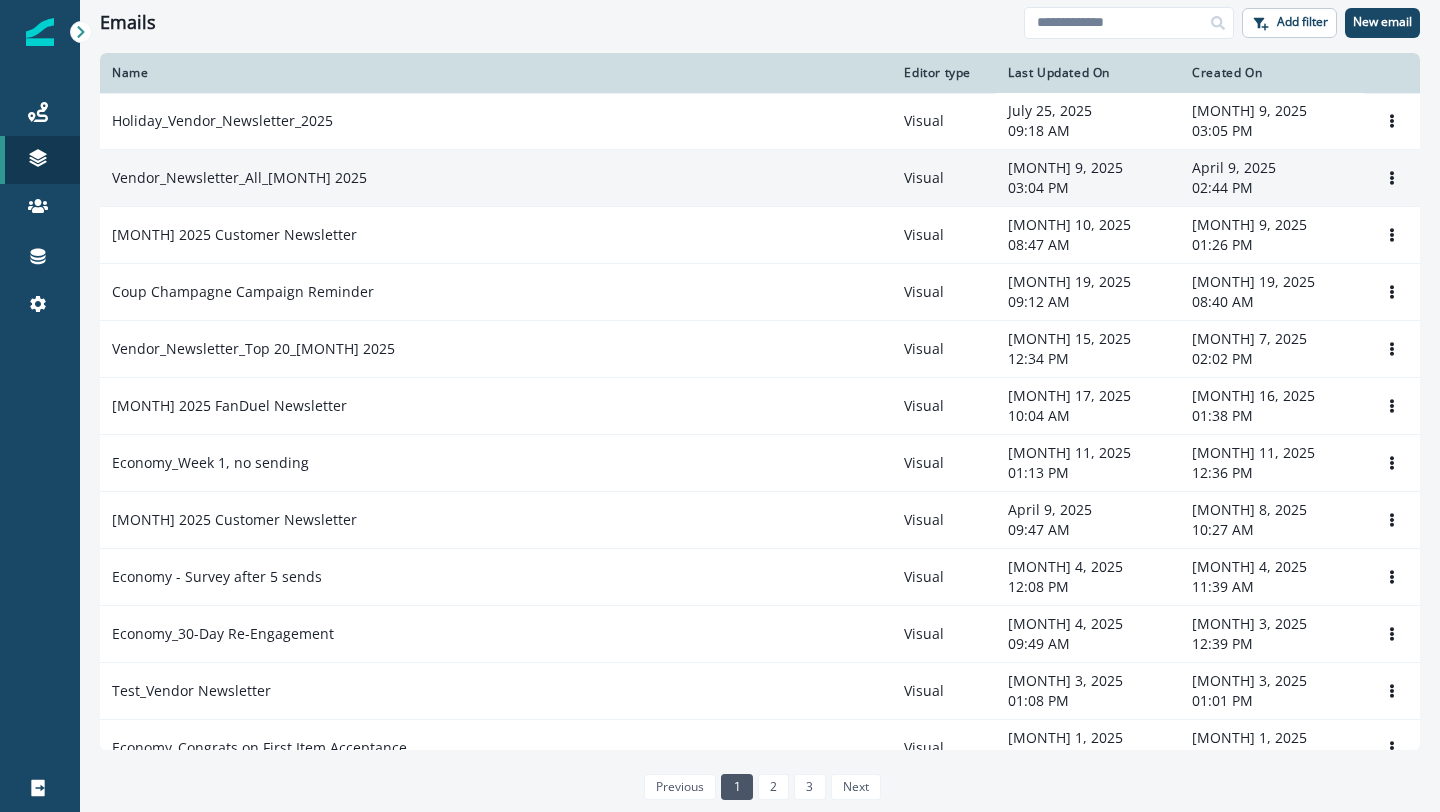 click on "Vendor_Newsletter_All_[MONTH] 2025" at bounding box center [239, 178] 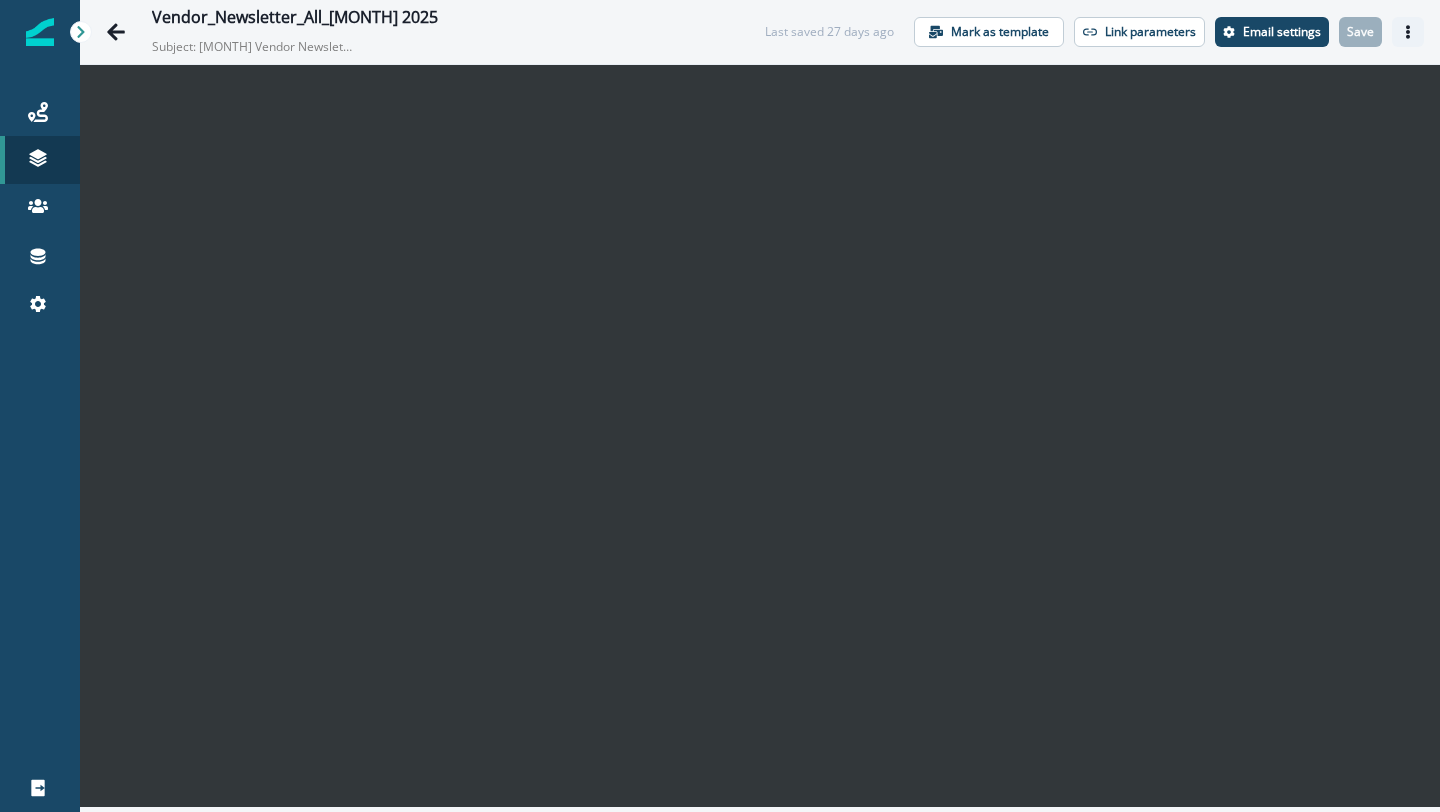 click 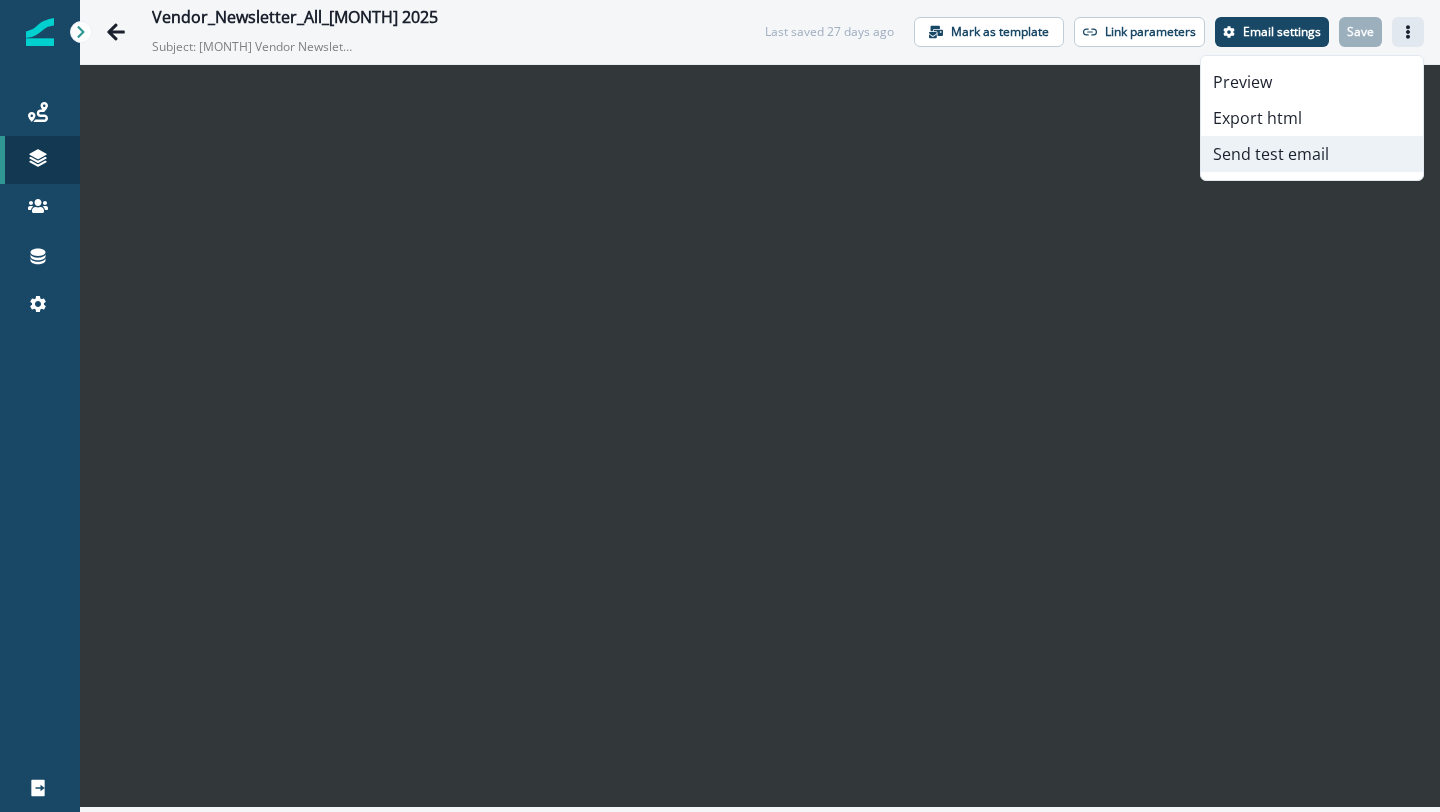 click on "Send test email" at bounding box center [1312, 154] 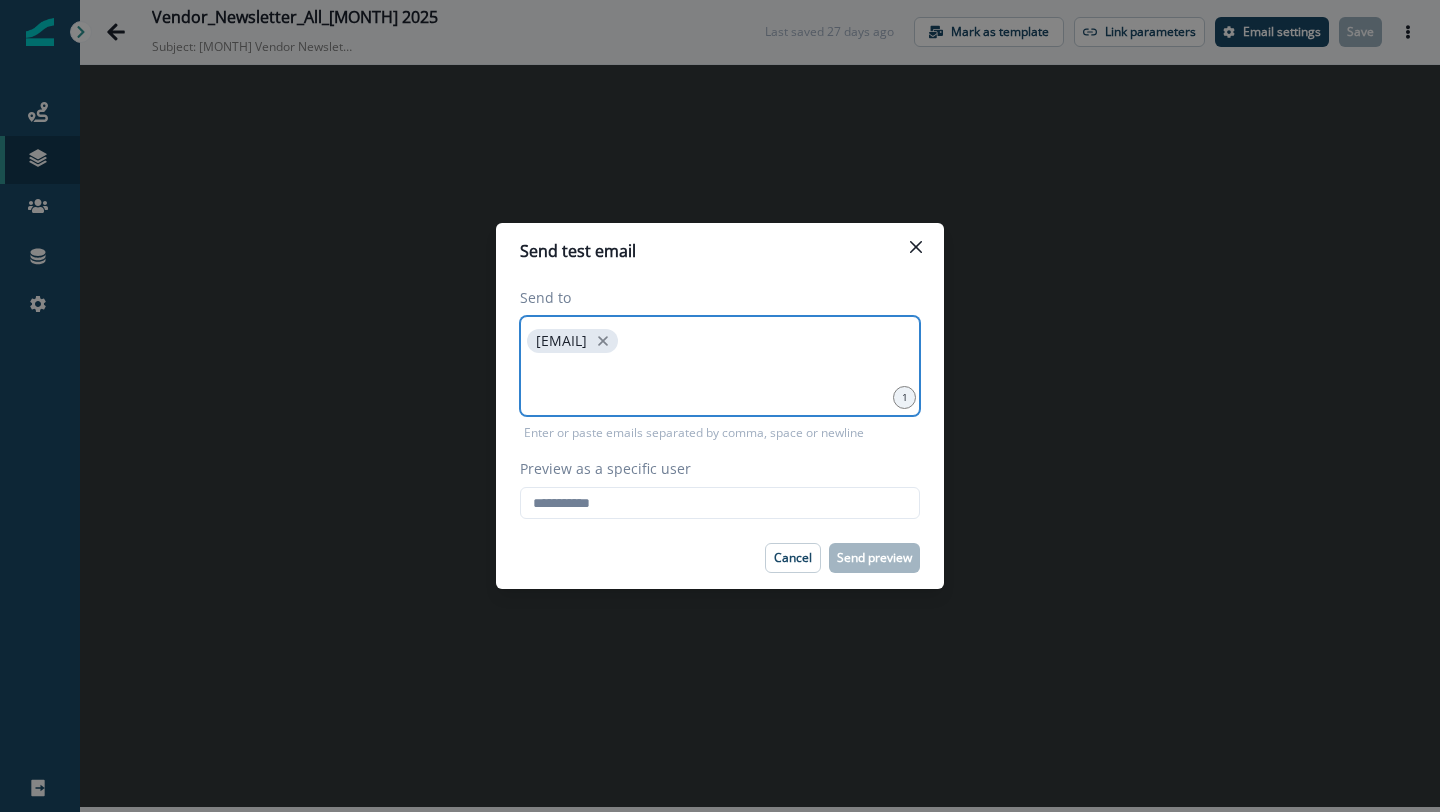 click at bounding box center [720, 382] 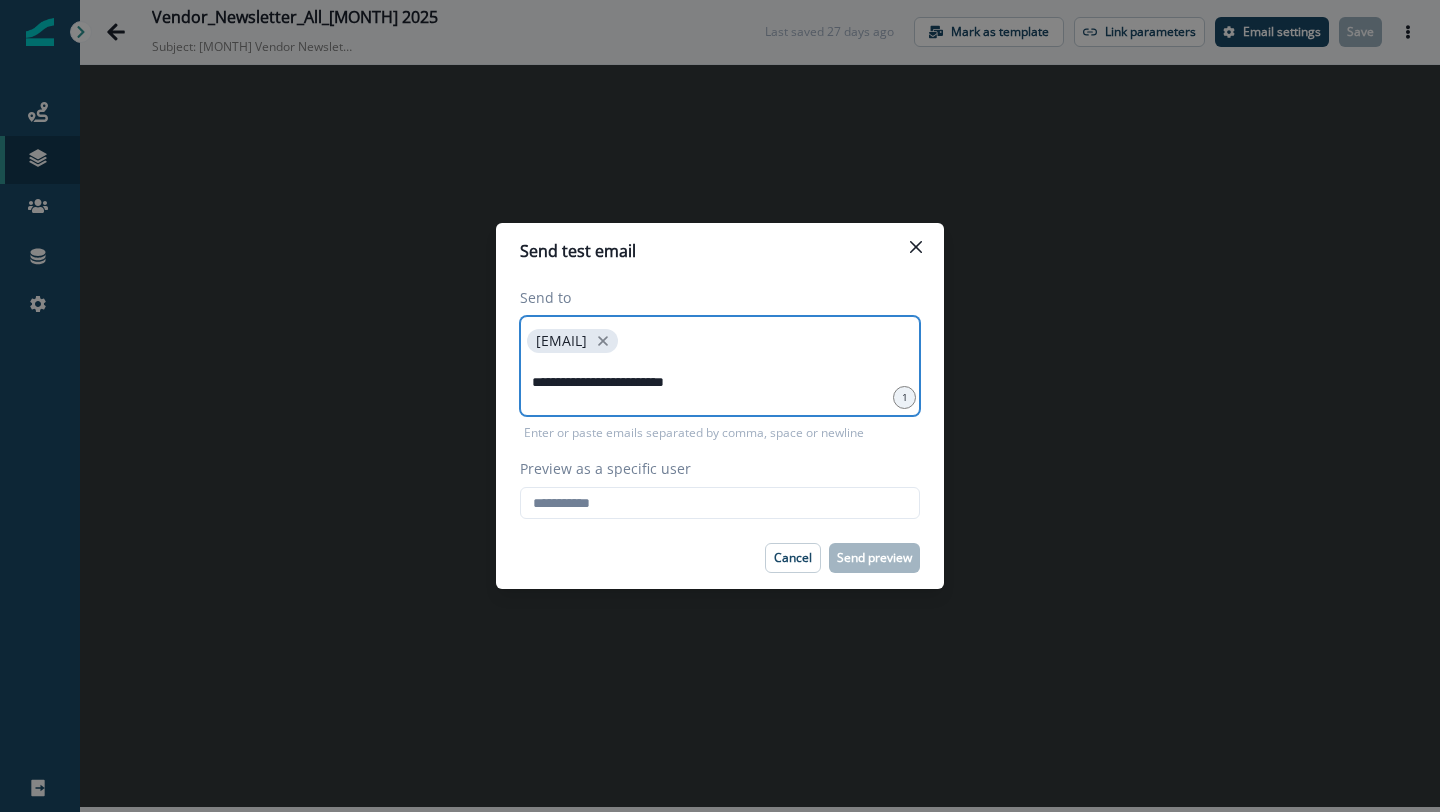 type on "**********" 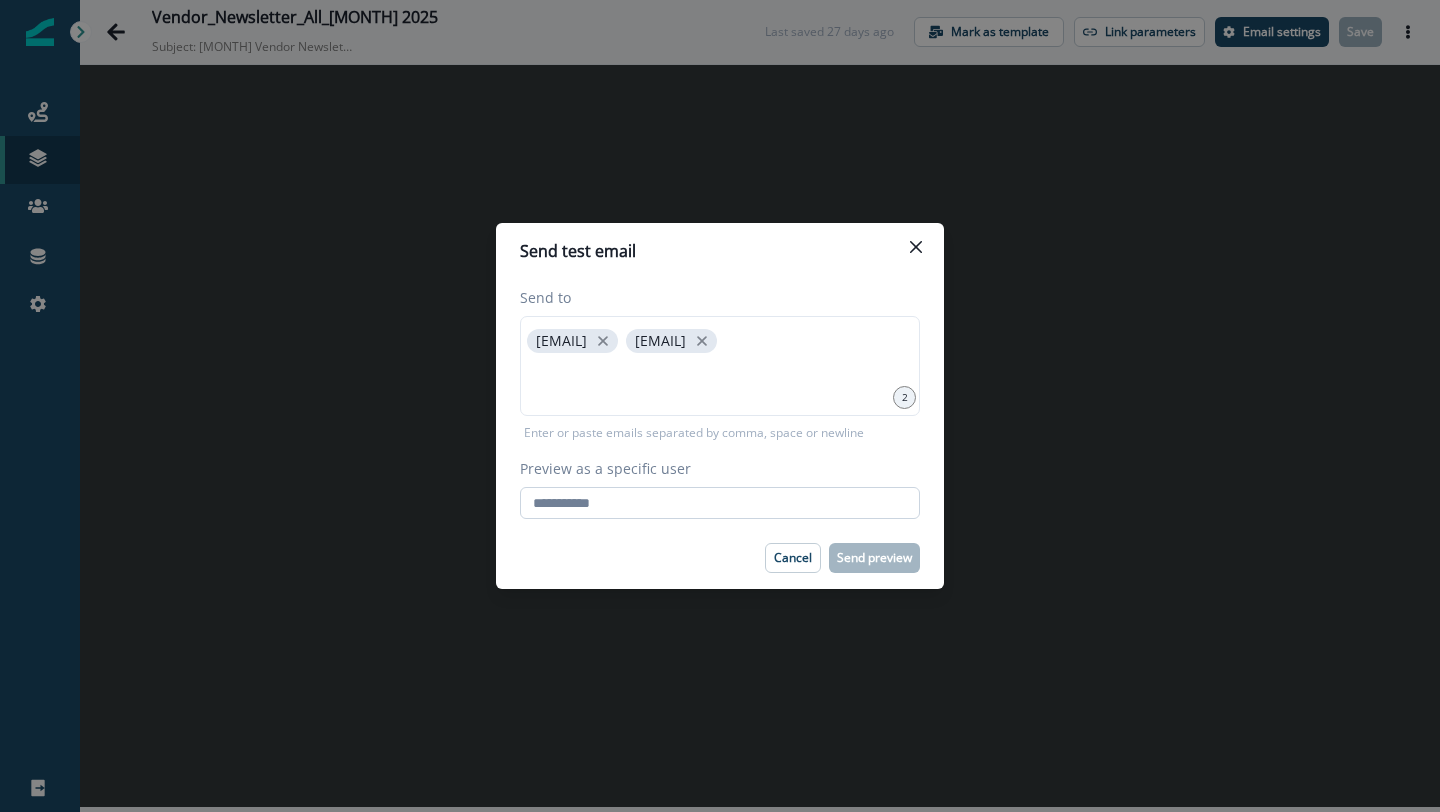 click on "Preview as a specific user" at bounding box center [720, 503] 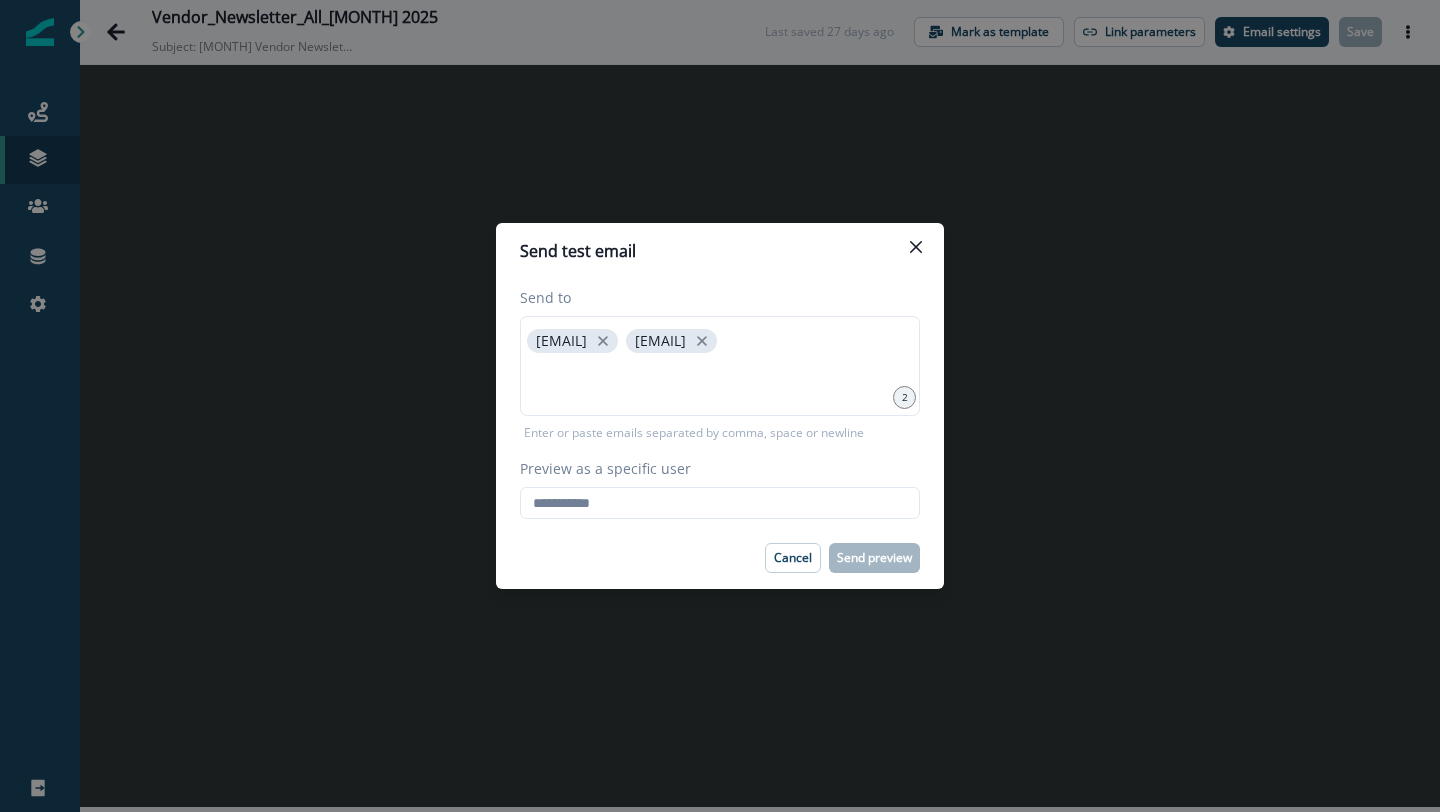 type on "**********" 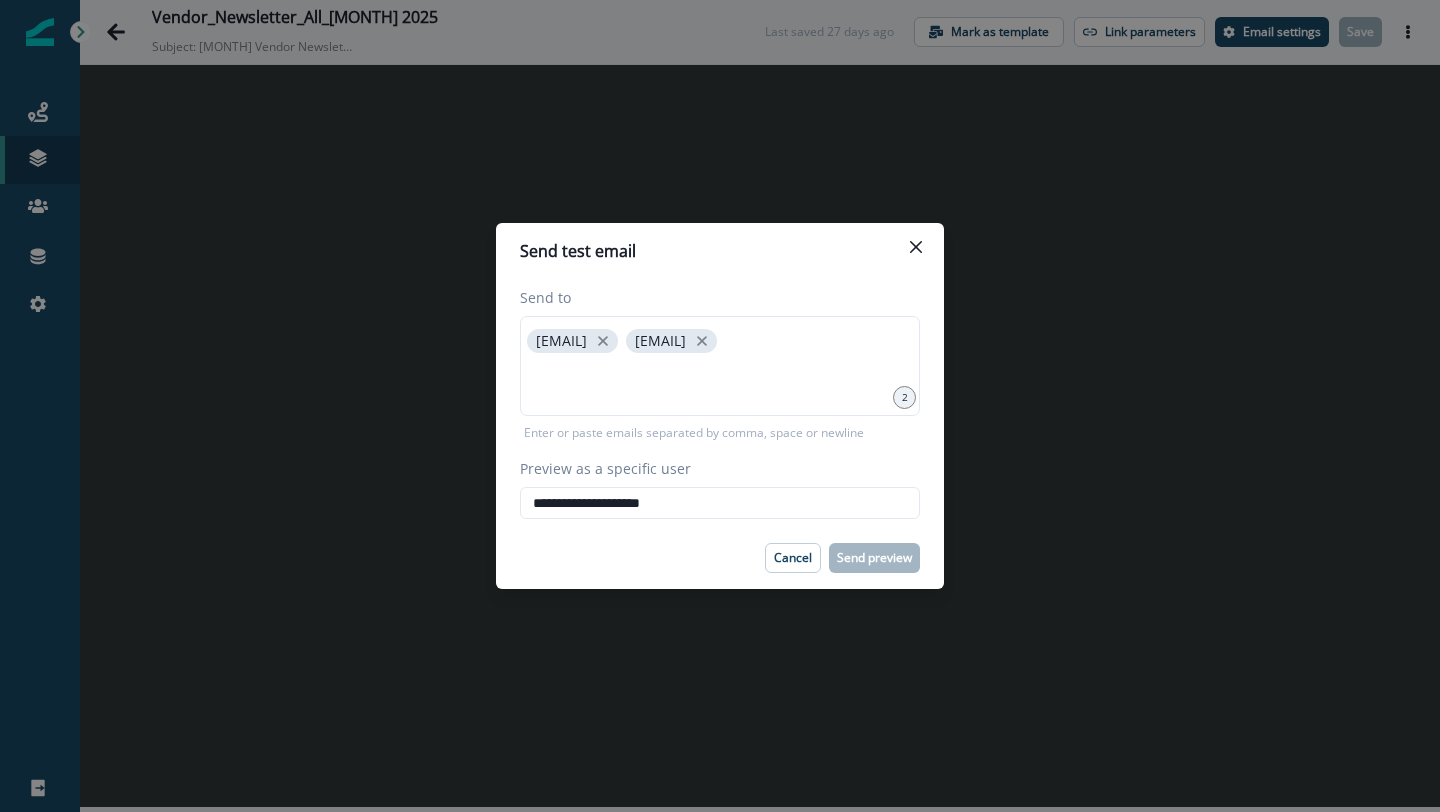 click on "**********" at bounding box center (720, 403) 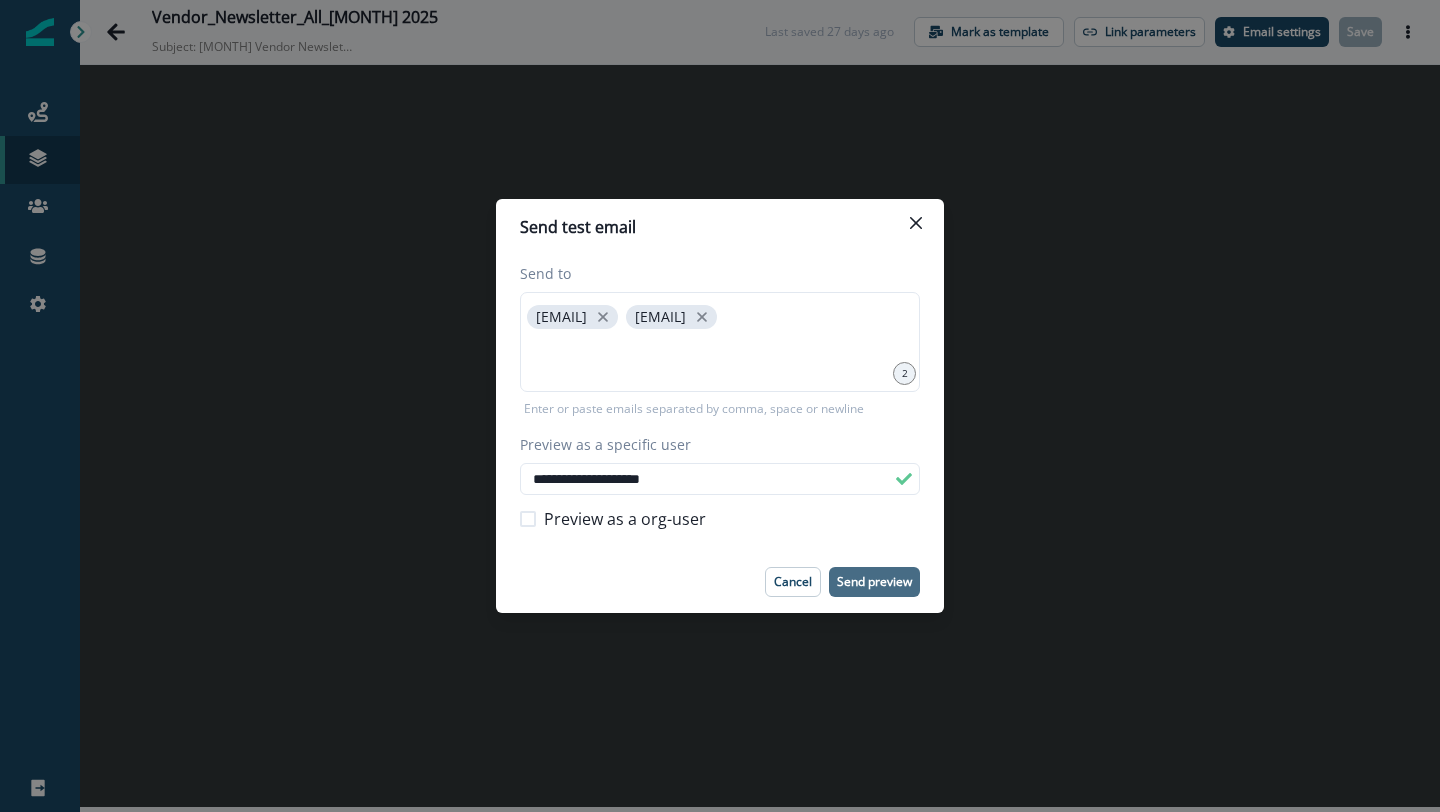 click on "Send preview" at bounding box center [874, 582] 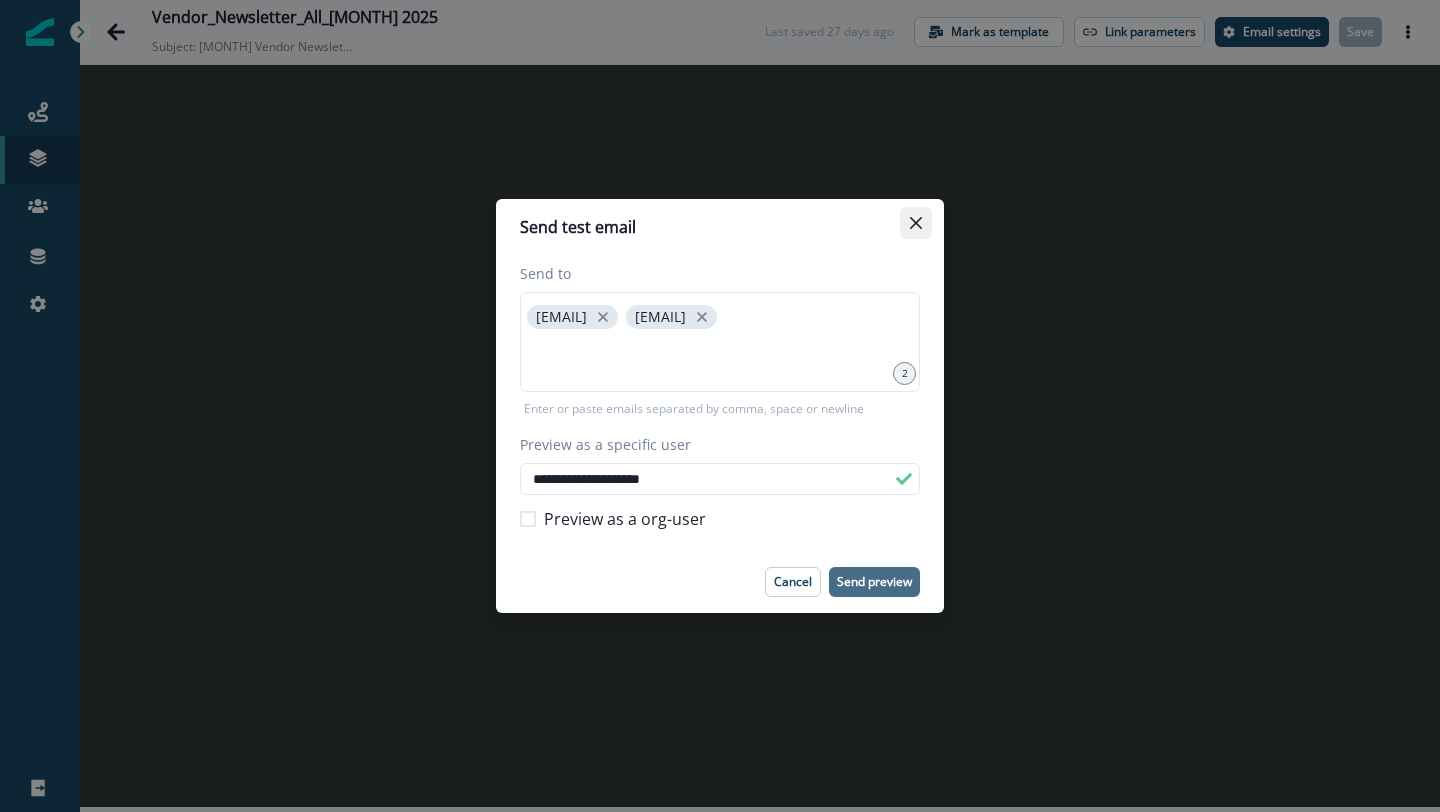 click at bounding box center (916, 223) 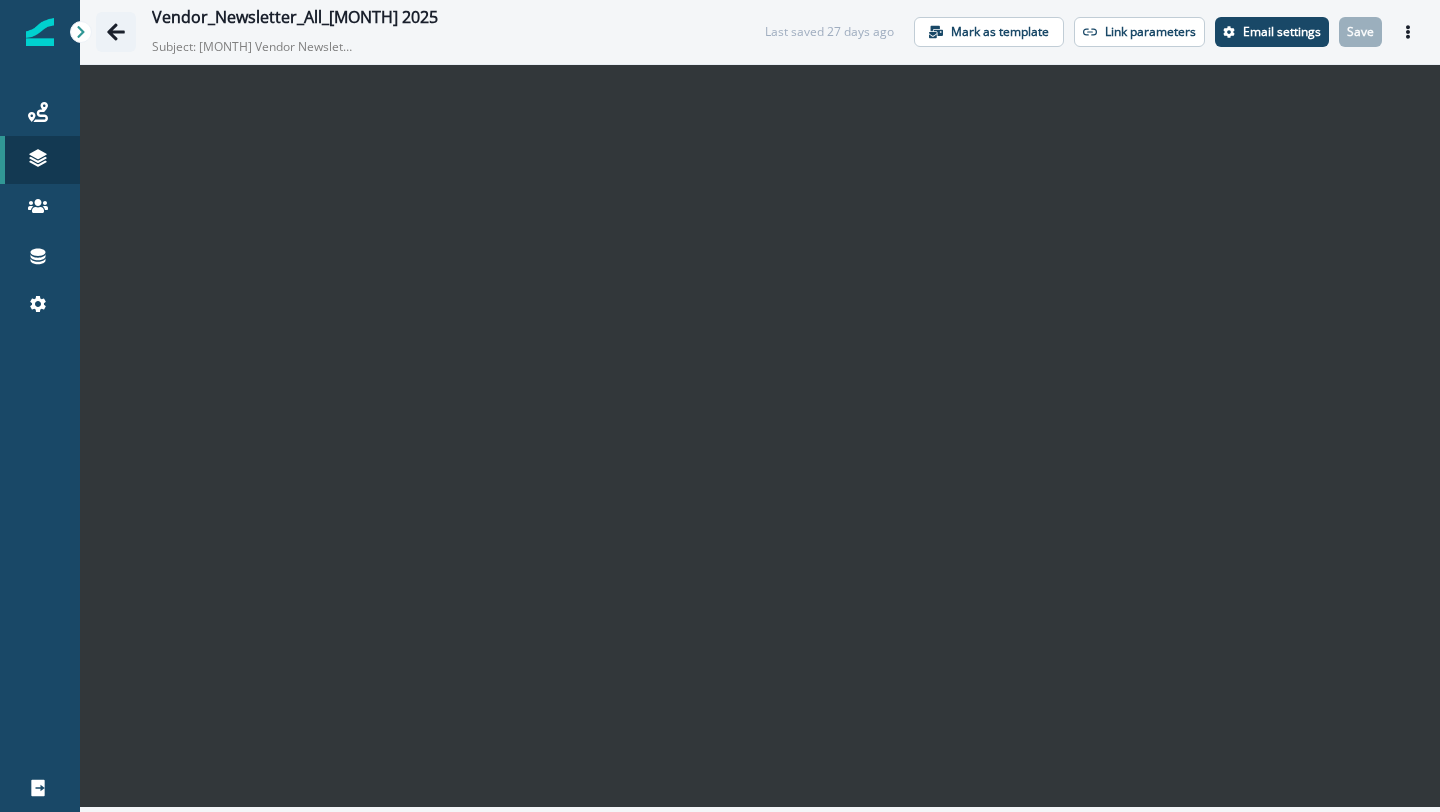 click 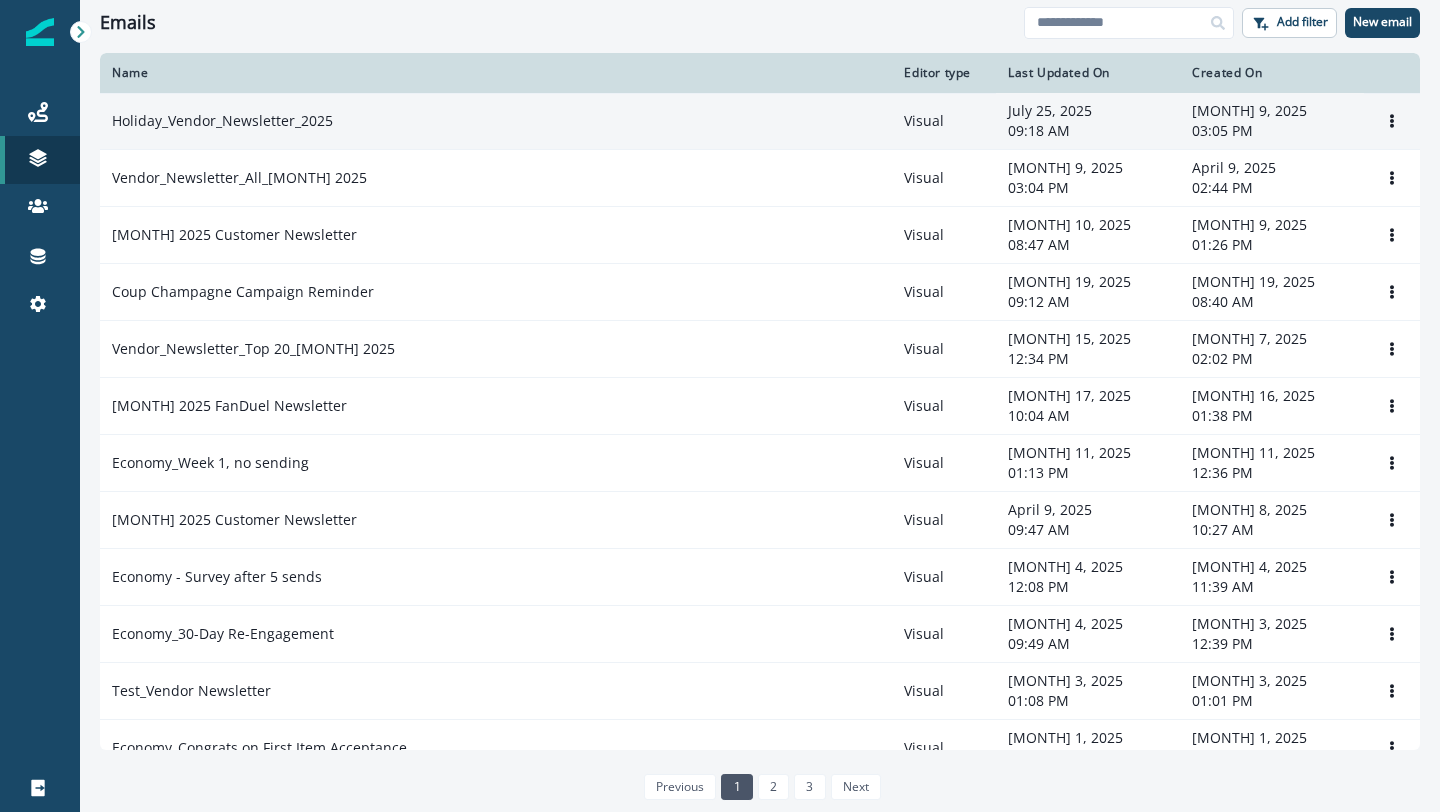 click on "Holiday_Vendor_Newsletter_2025" at bounding box center (222, 121) 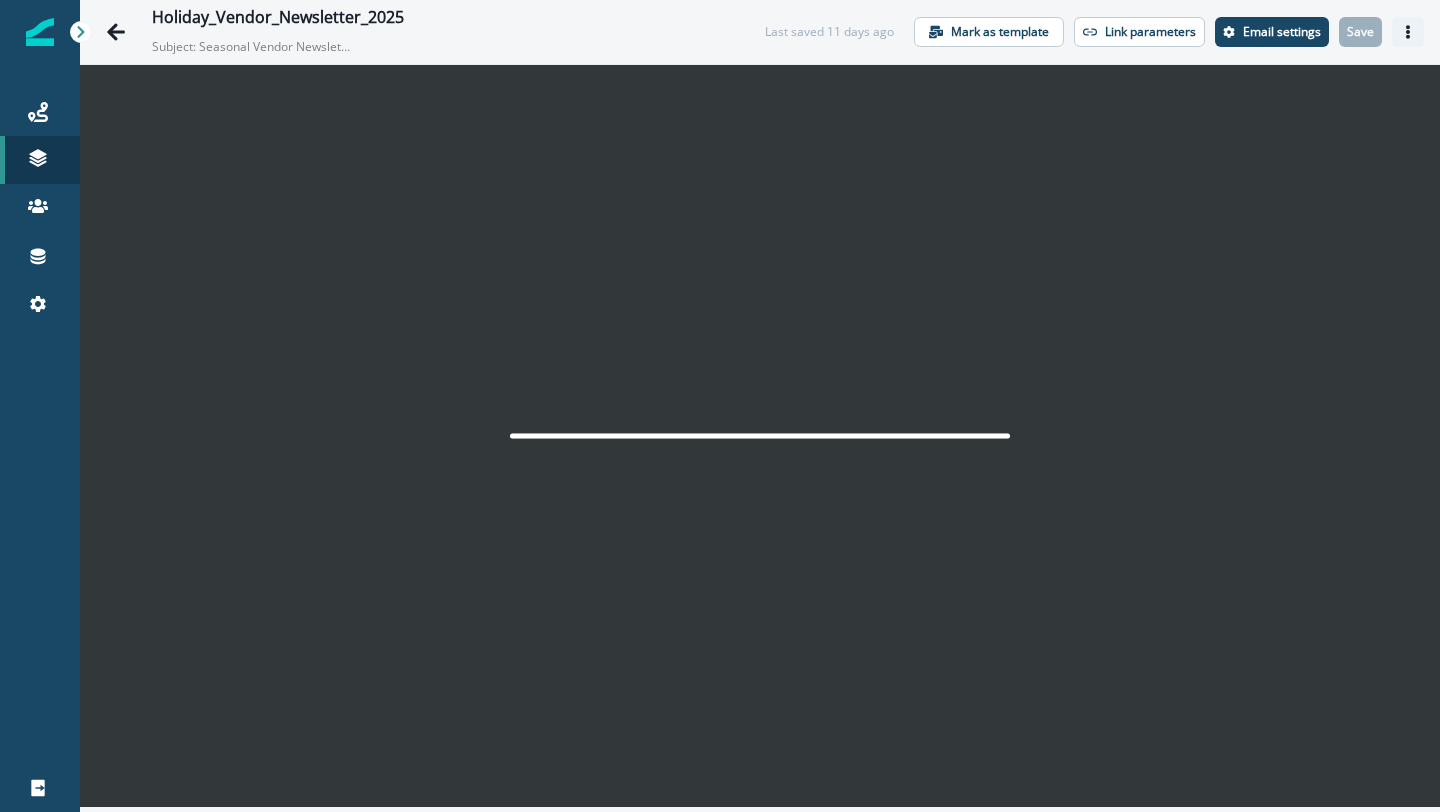 click at bounding box center [1408, 32] 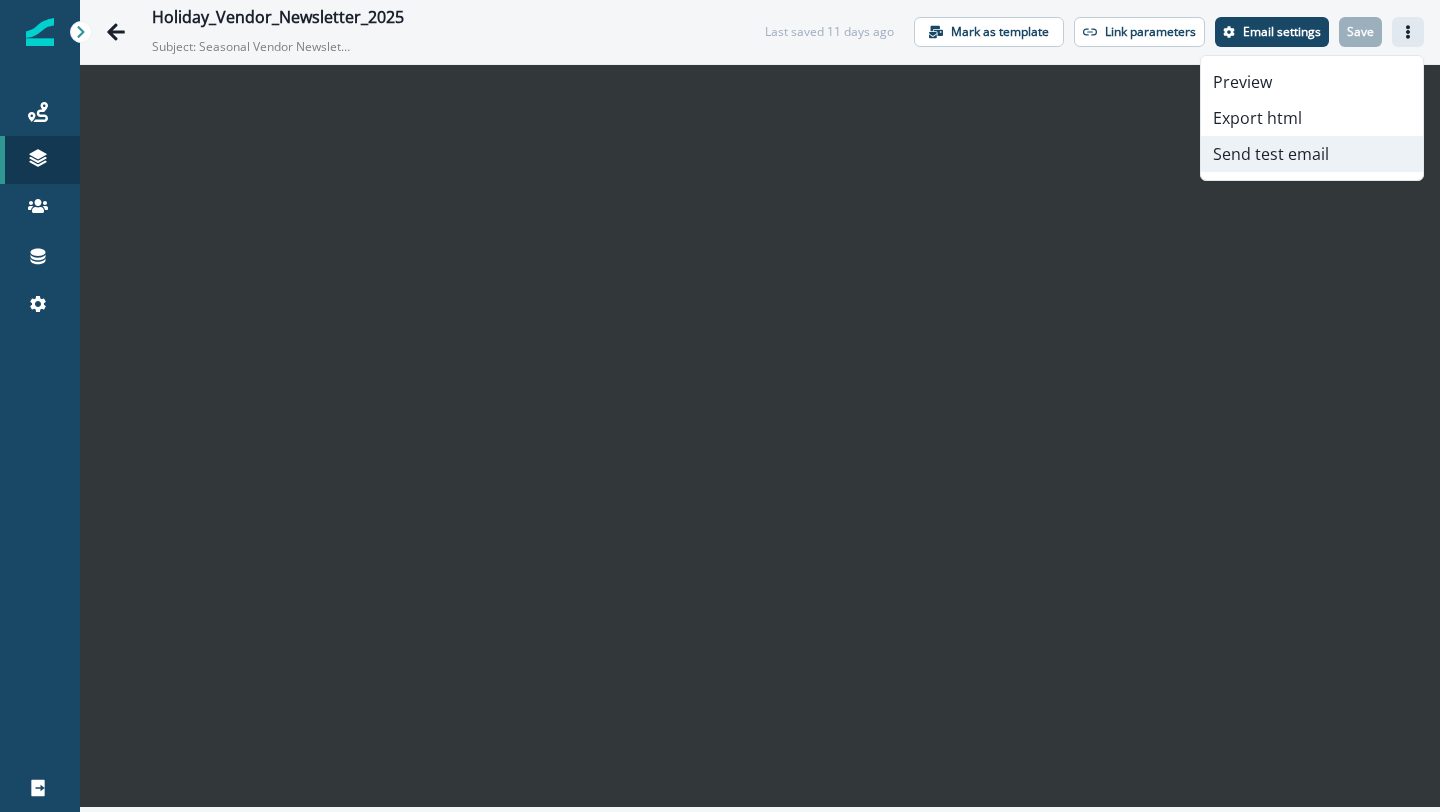 click on "Send test email" at bounding box center [1312, 154] 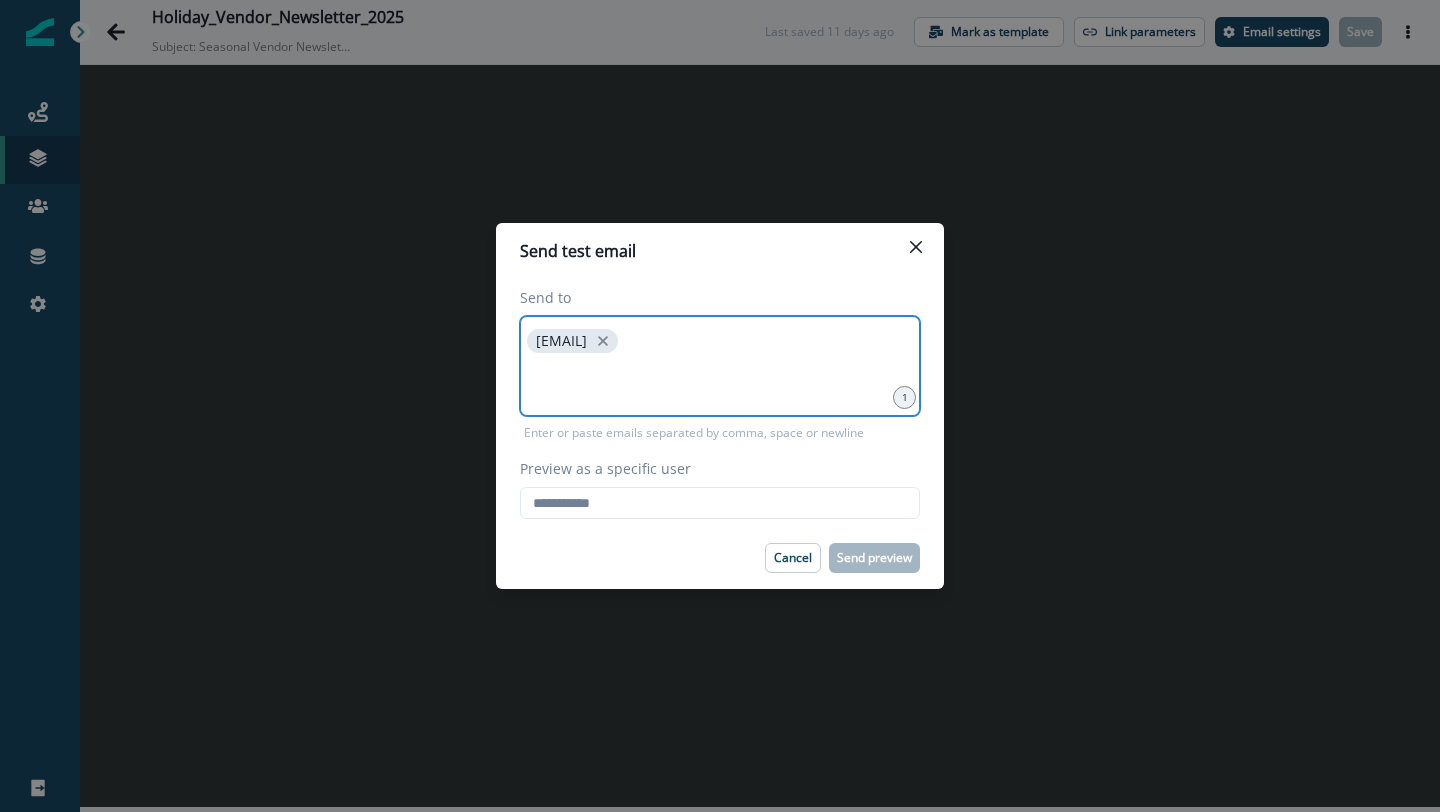 click at bounding box center [720, 382] 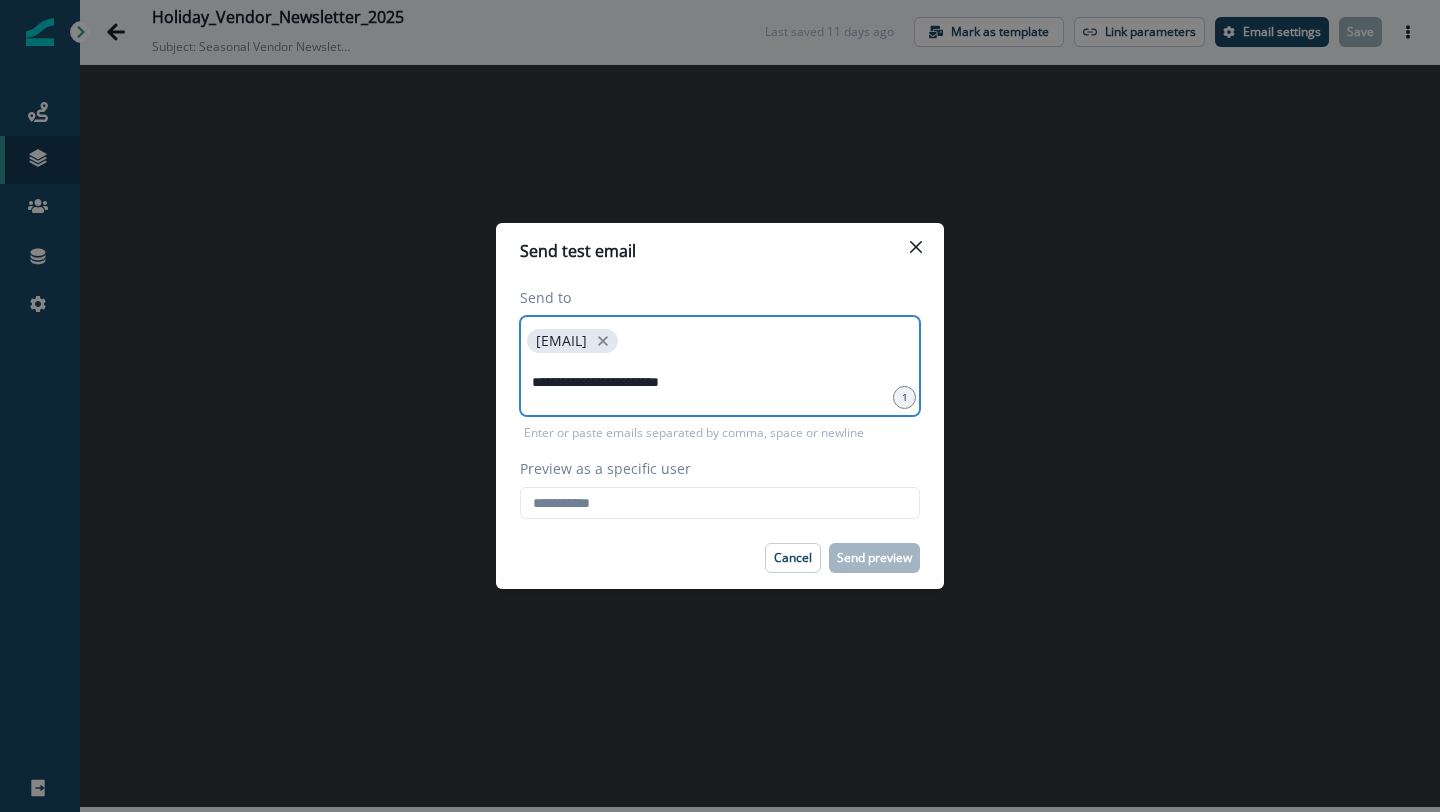 type on "**********" 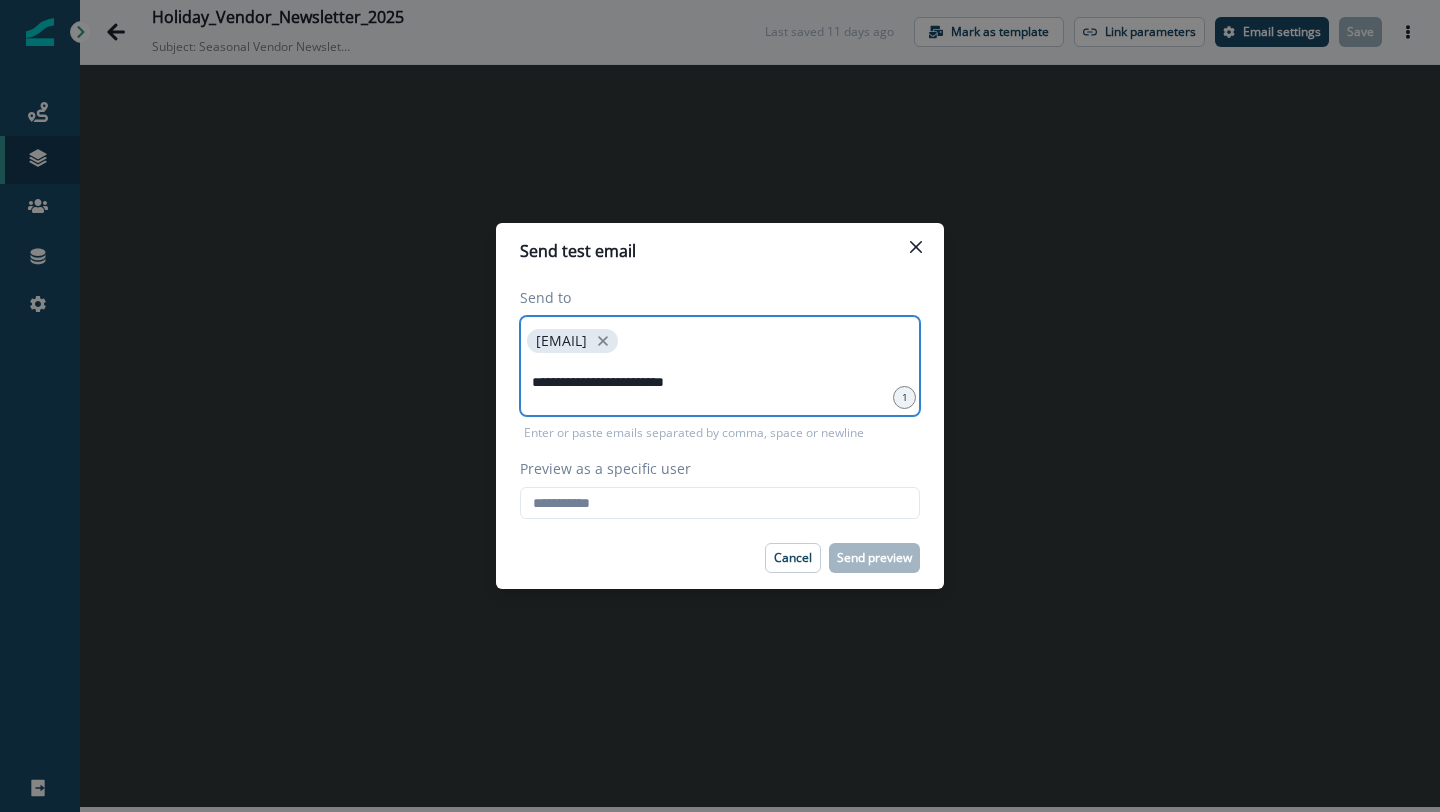 type 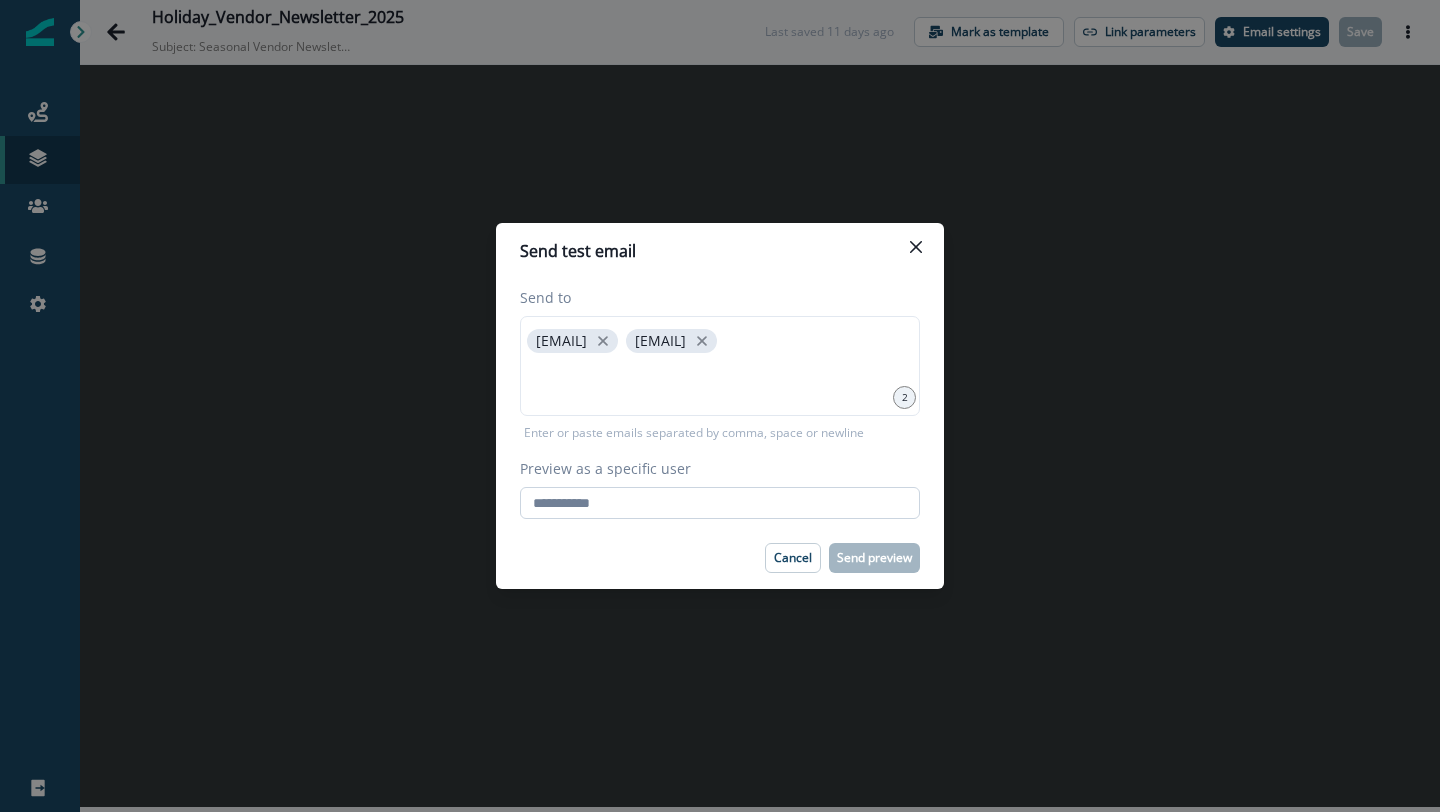 click on "Preview as a specific user" at bounding box center [720, 503] 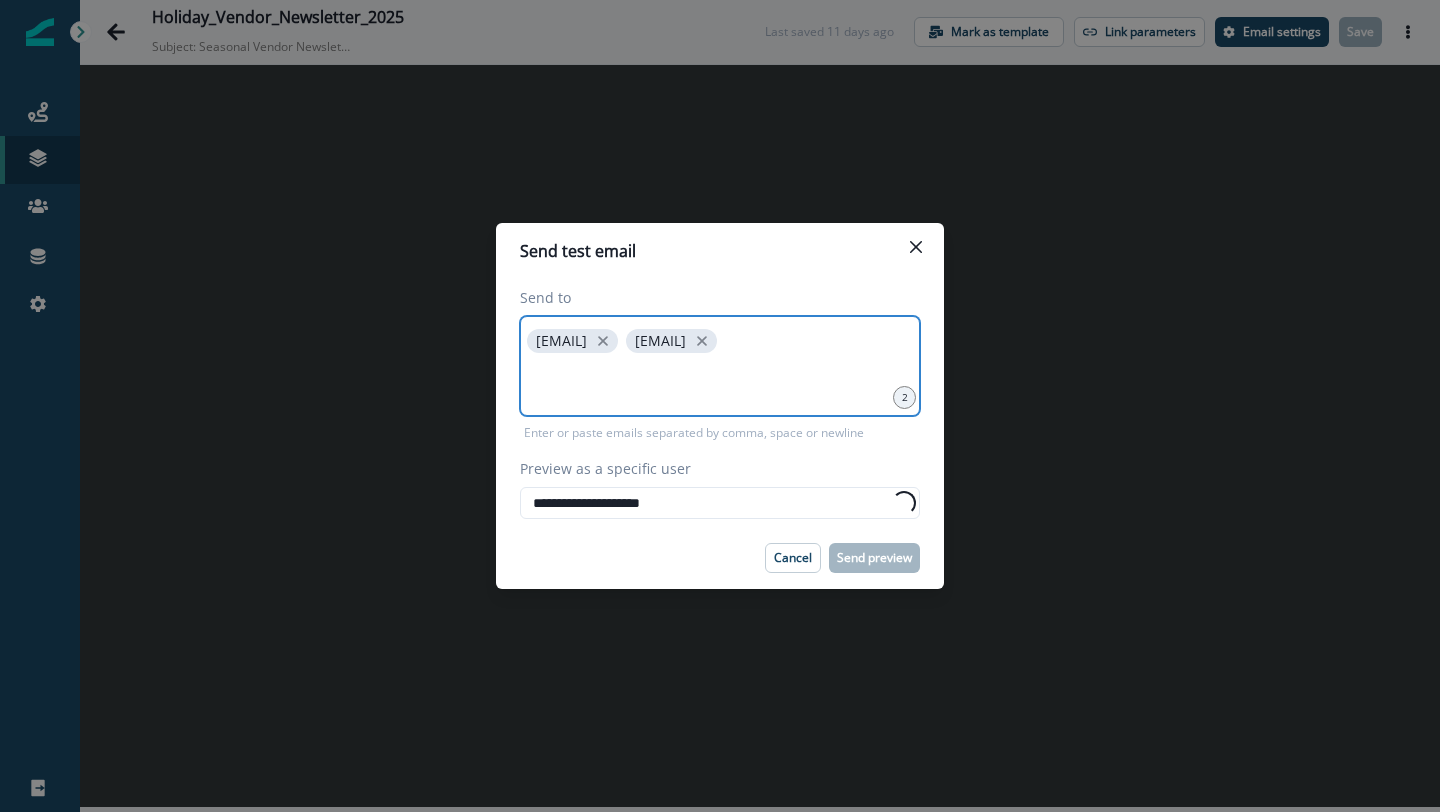 click at bounding box center [720, 382] 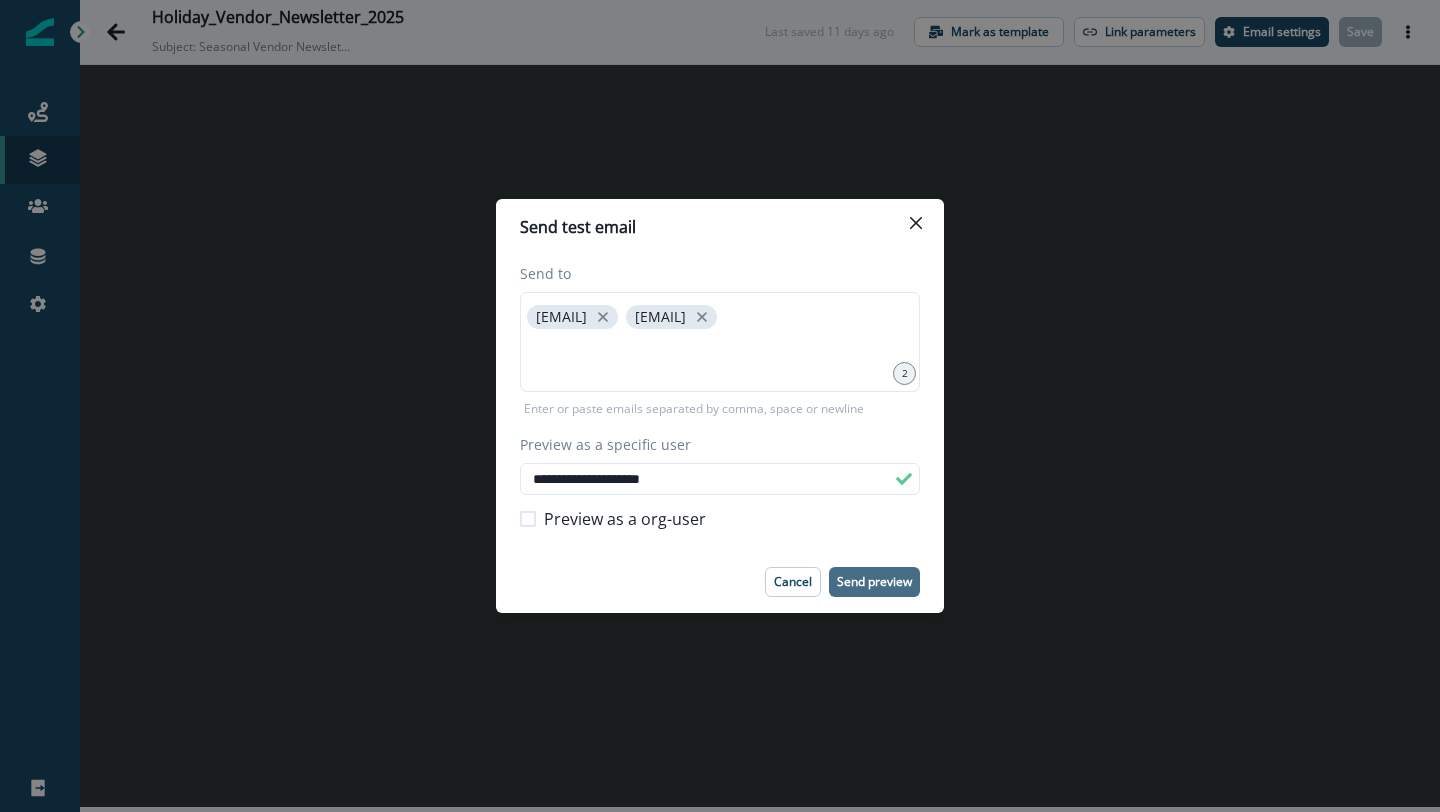 click on "Send preview" at bounding box center (874, 582) 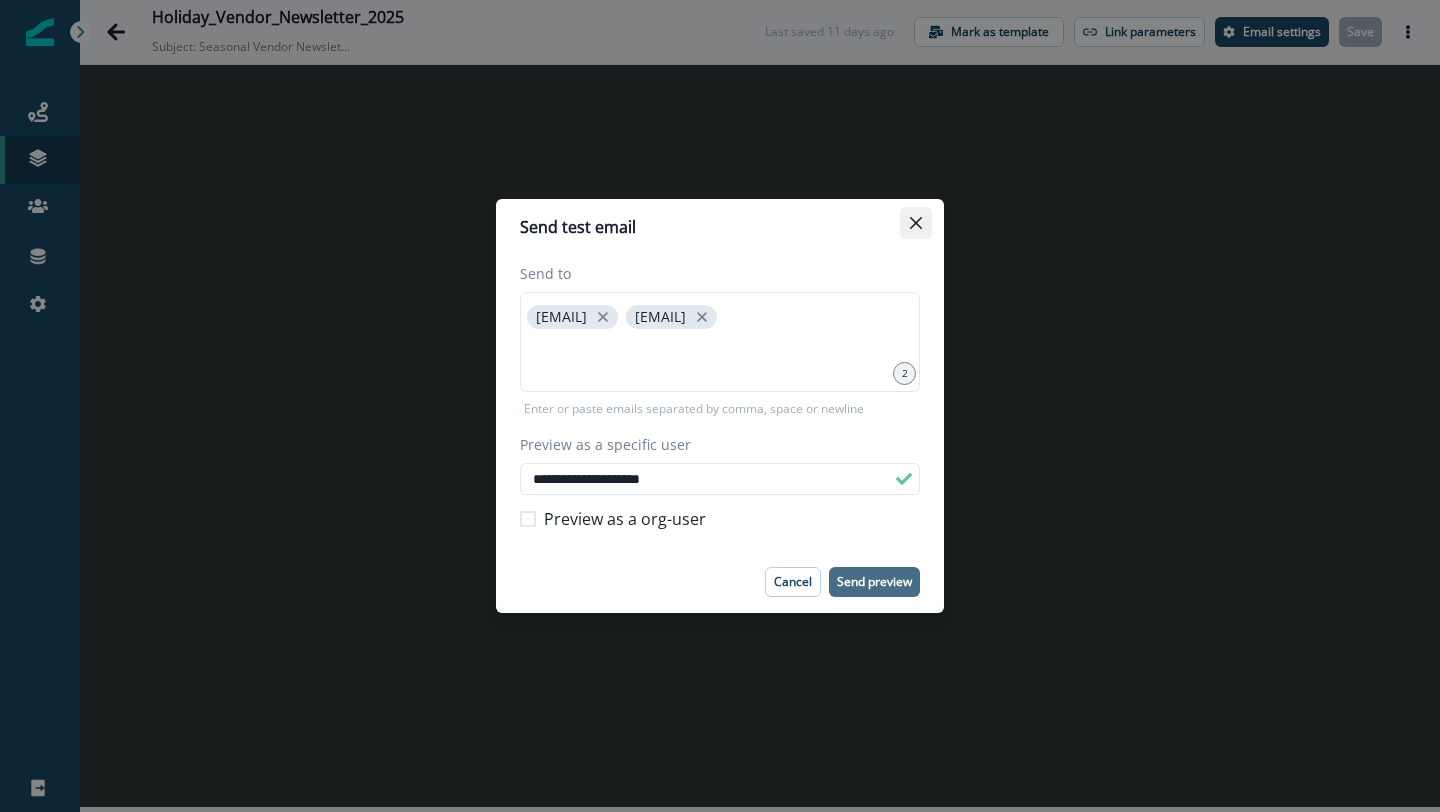 click at bounding box center [916, 223] 